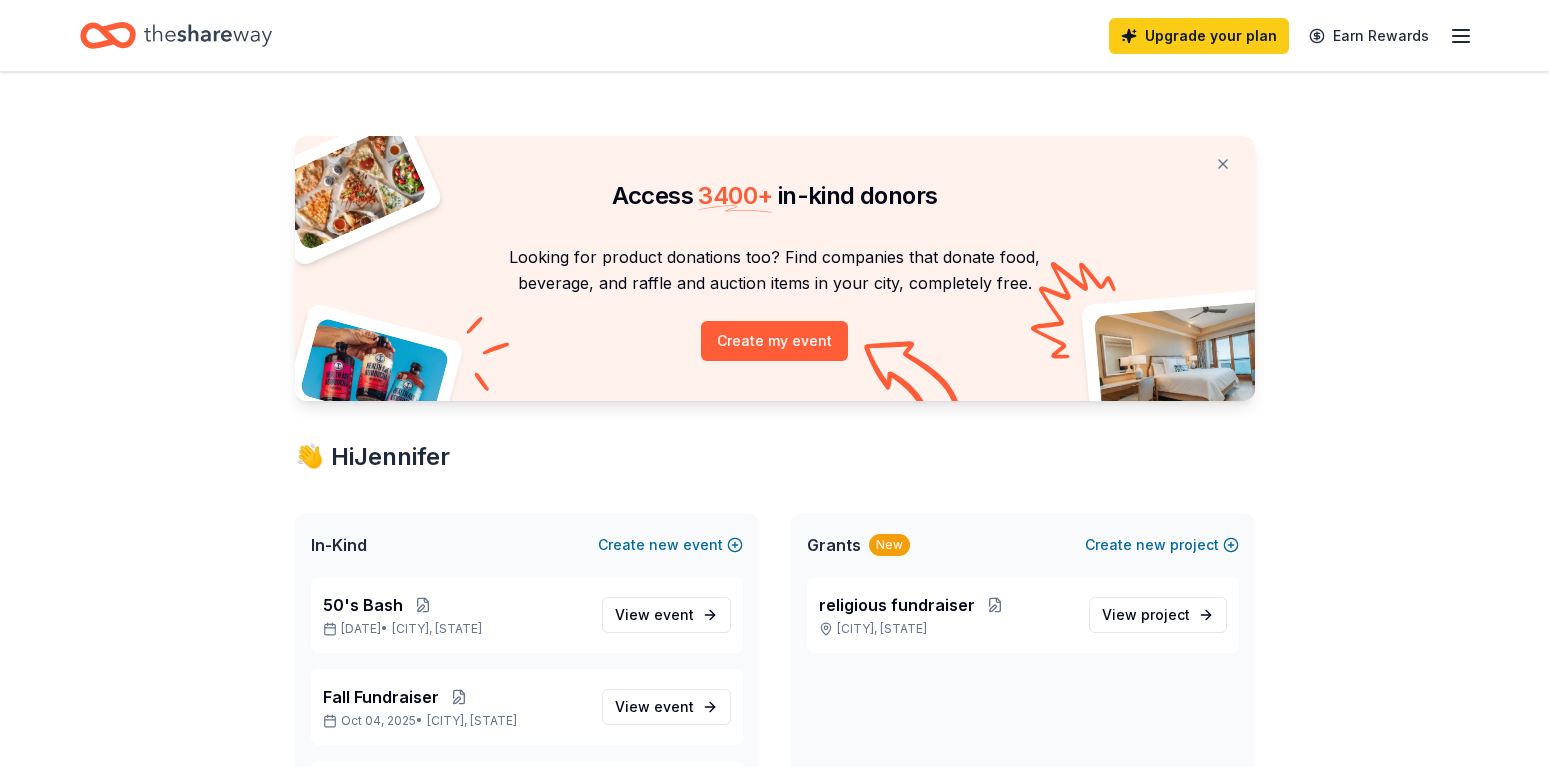 scroll, scrollTop: 0, scrollLeft: 0, axis: both 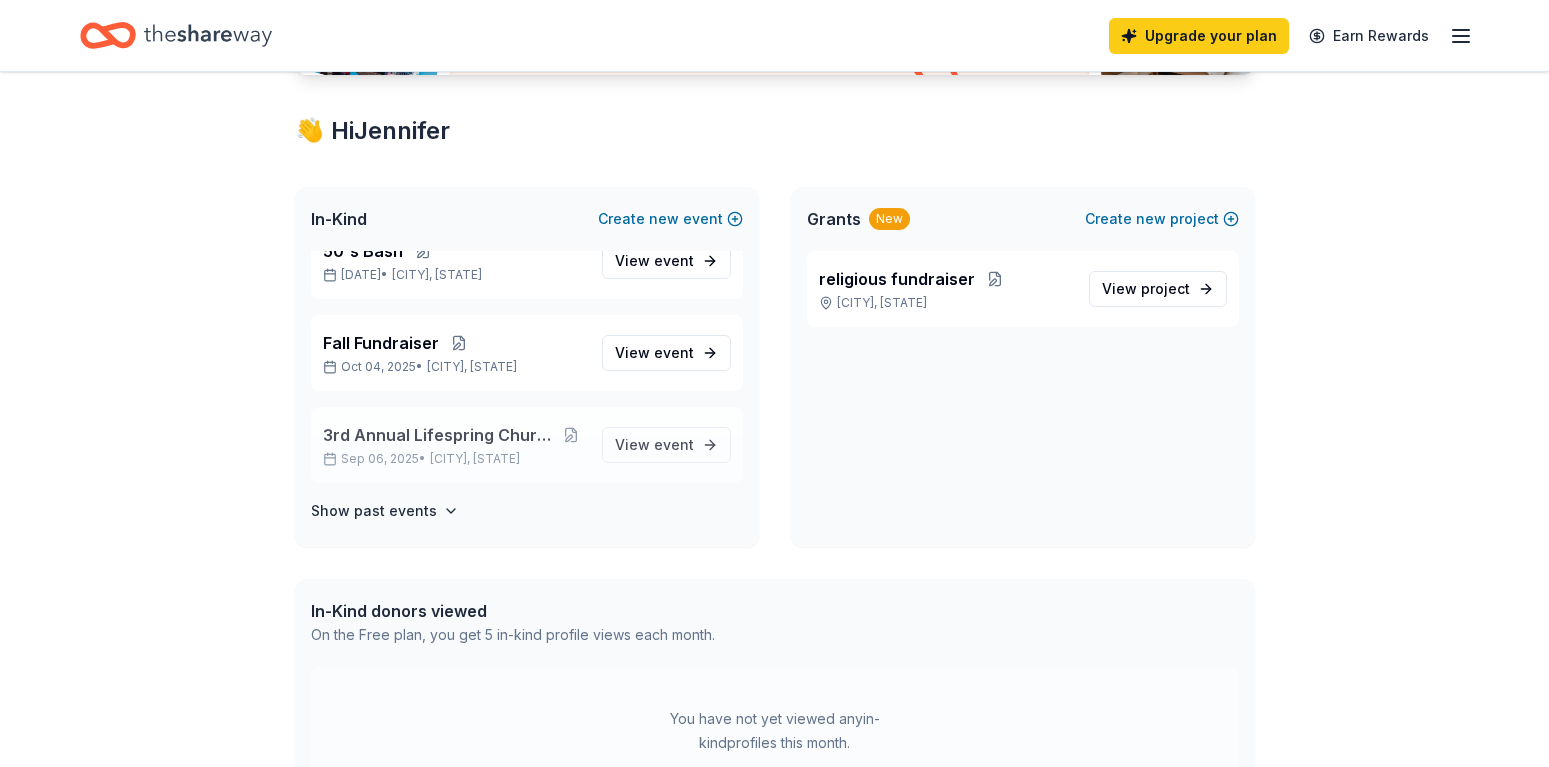 click on "3rd Annual Lifespring Church Car show" at bounding box center (439, 435) 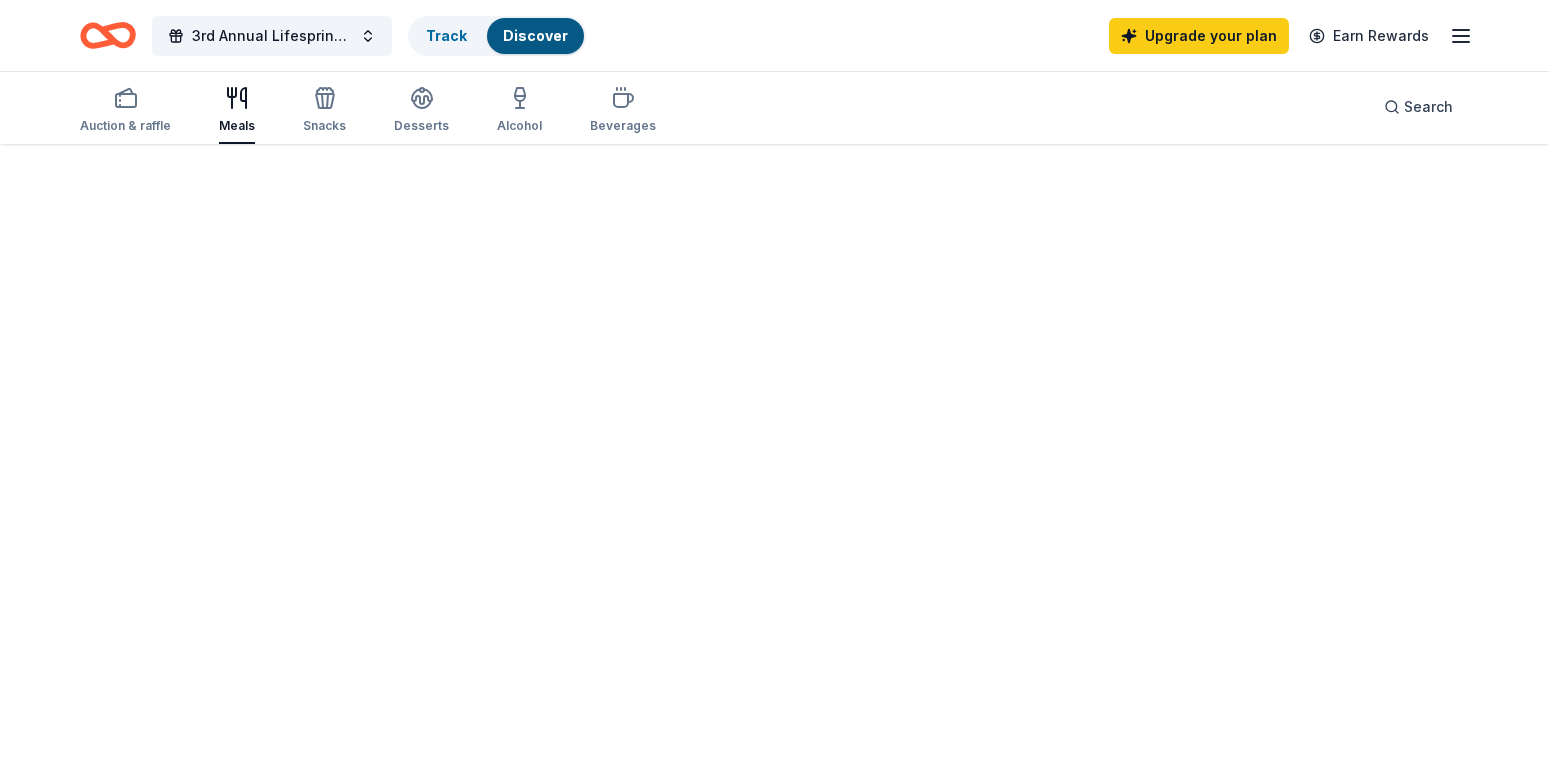 scroll, scrollTop: 0, scrollLeft: 0, axis: both 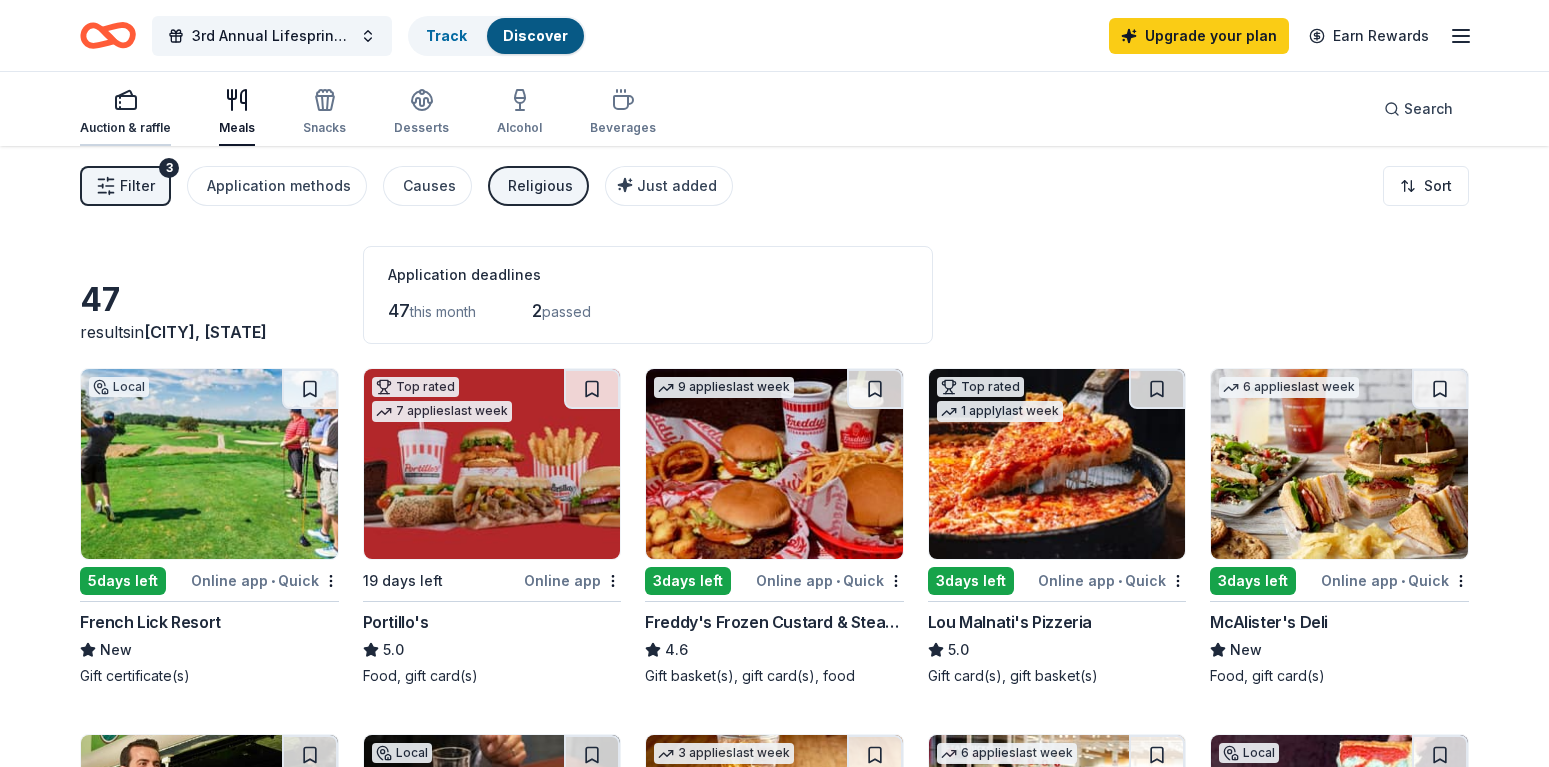click on "Auction & raffle" at bounding box center (125, 112) 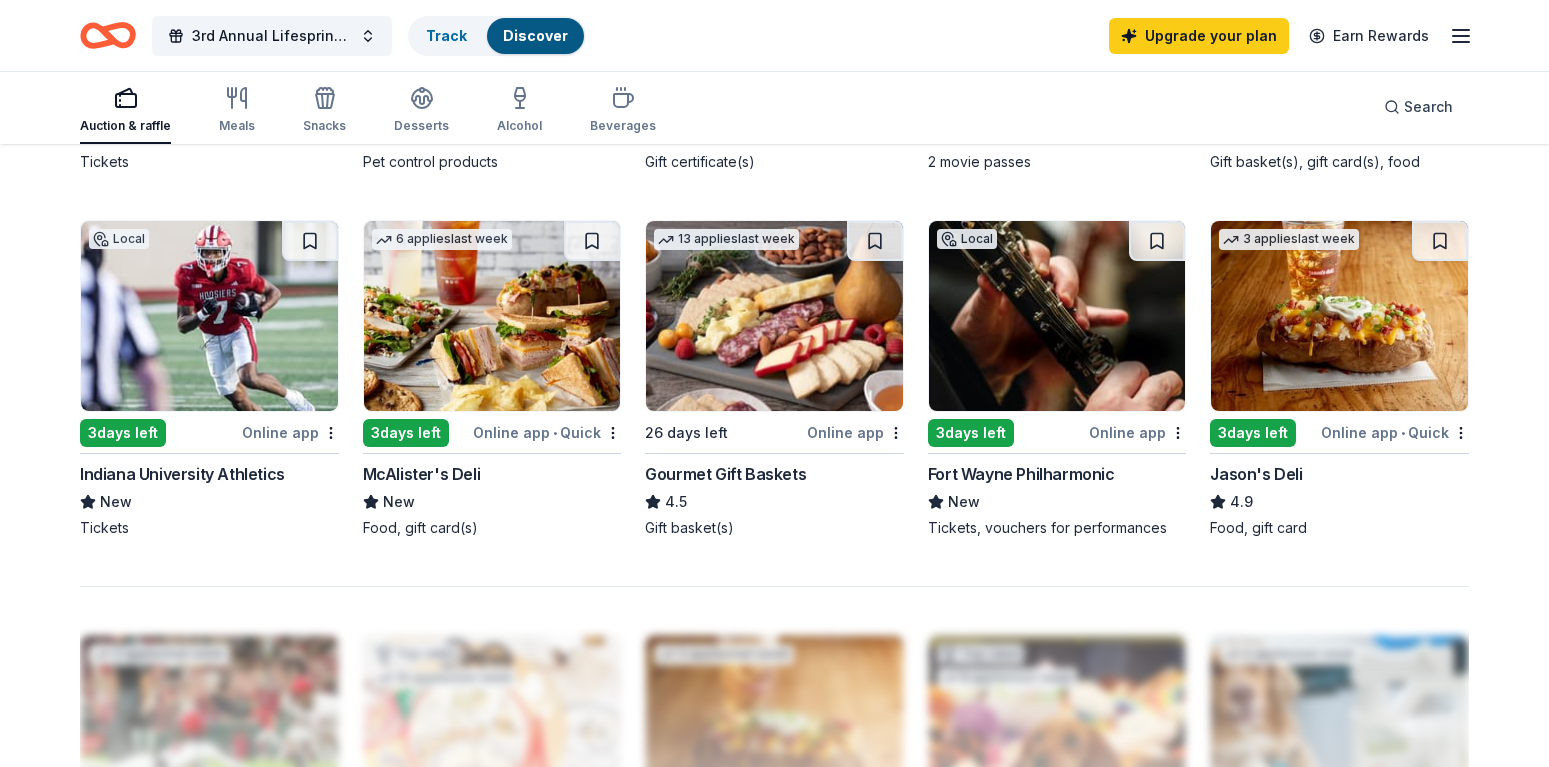 scroll, scrollTop: 1285, scrollLeft: 0, axis: vertical 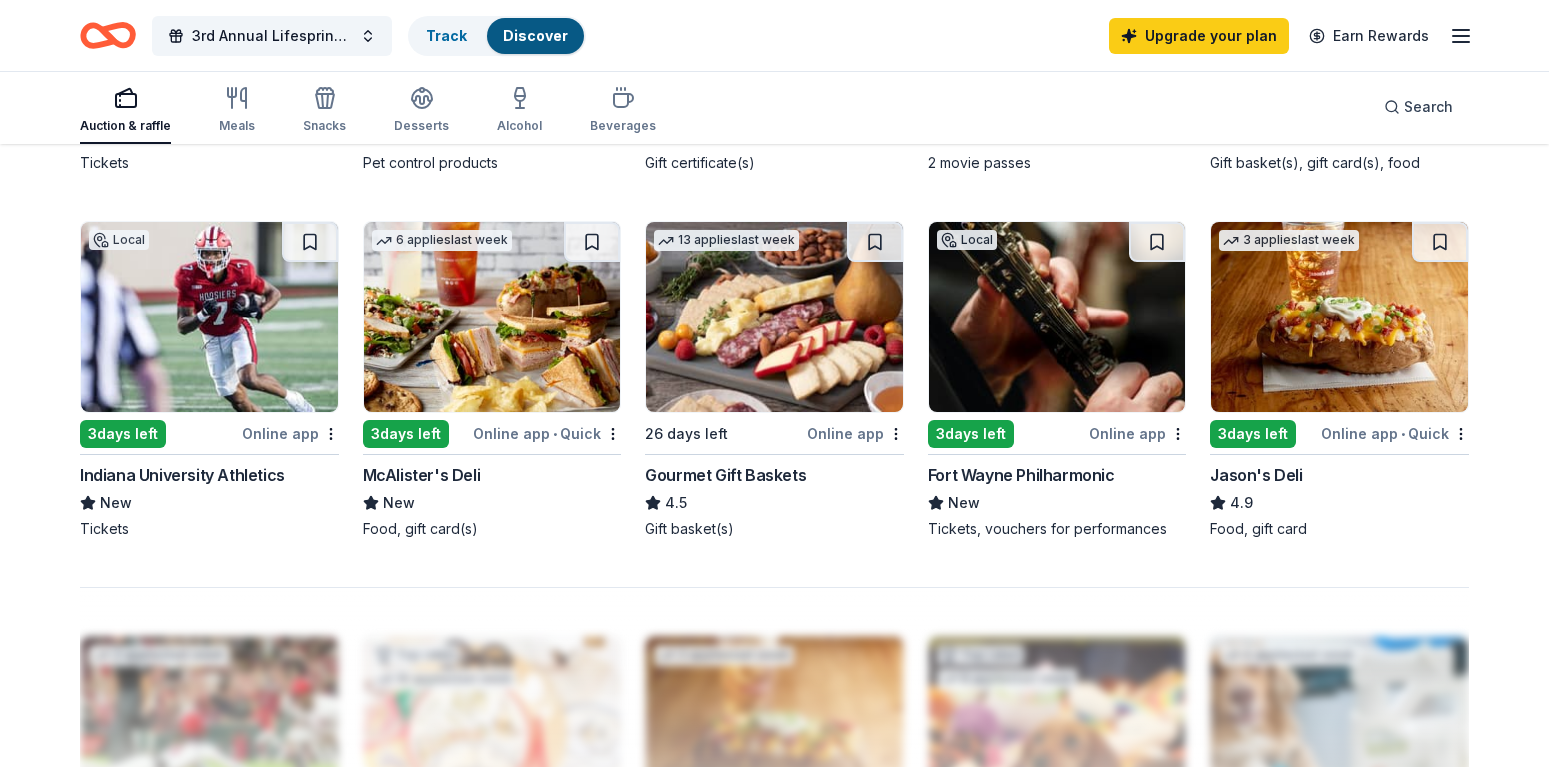 click at bounding box center [774, 317] 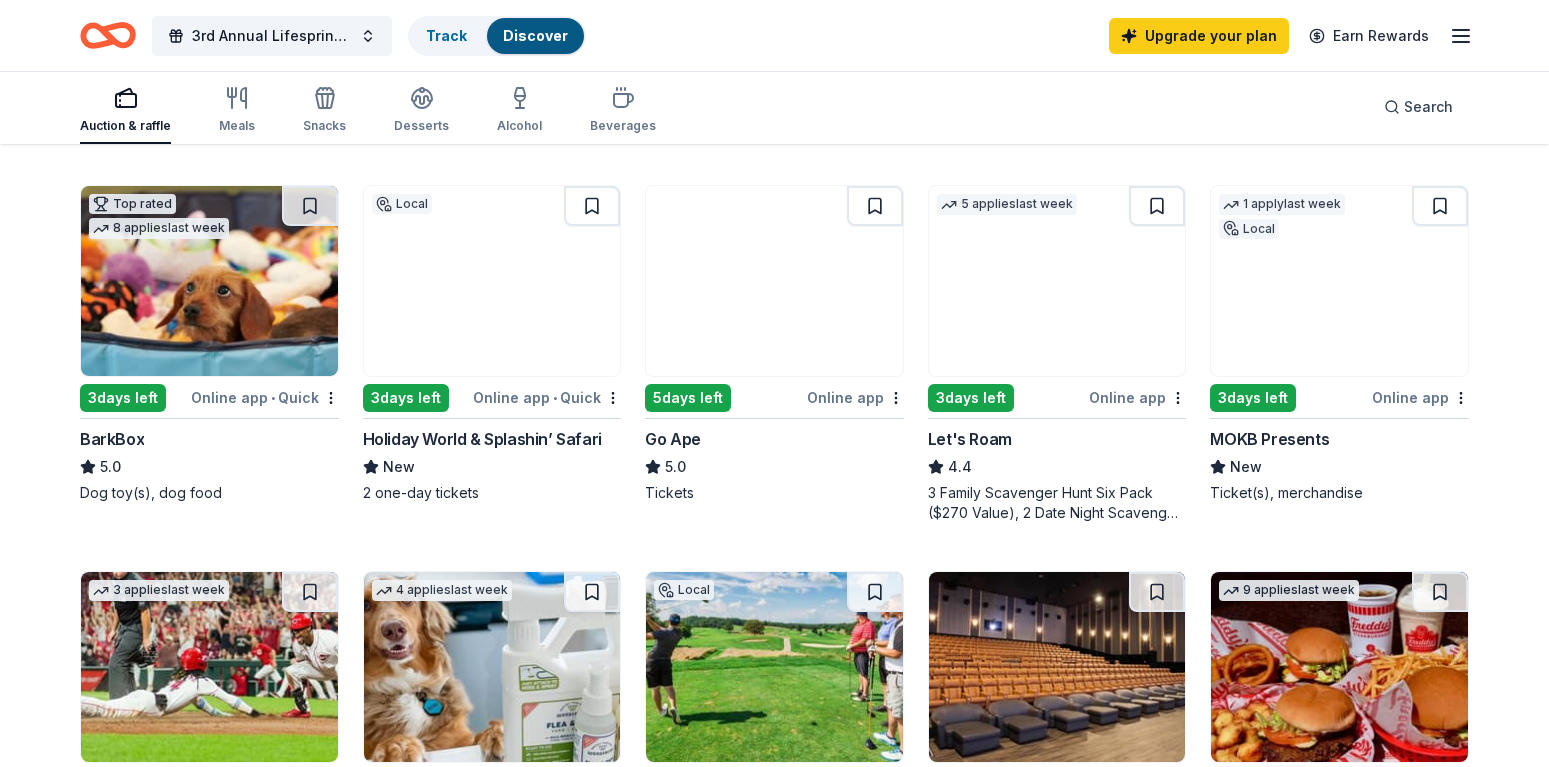 scroll, scrollTop: 493, scrollLeft: 0, axis: vertical 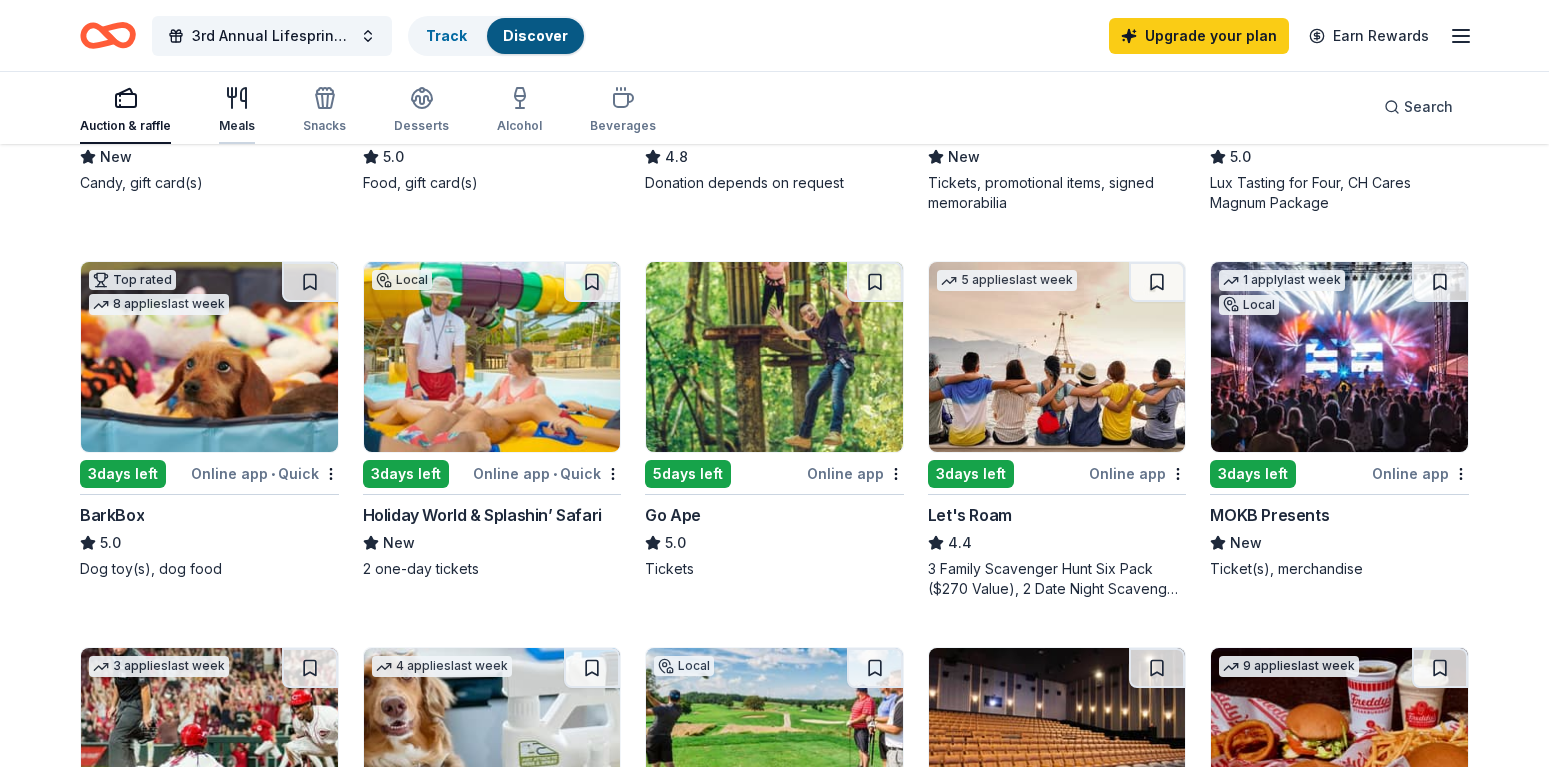 click 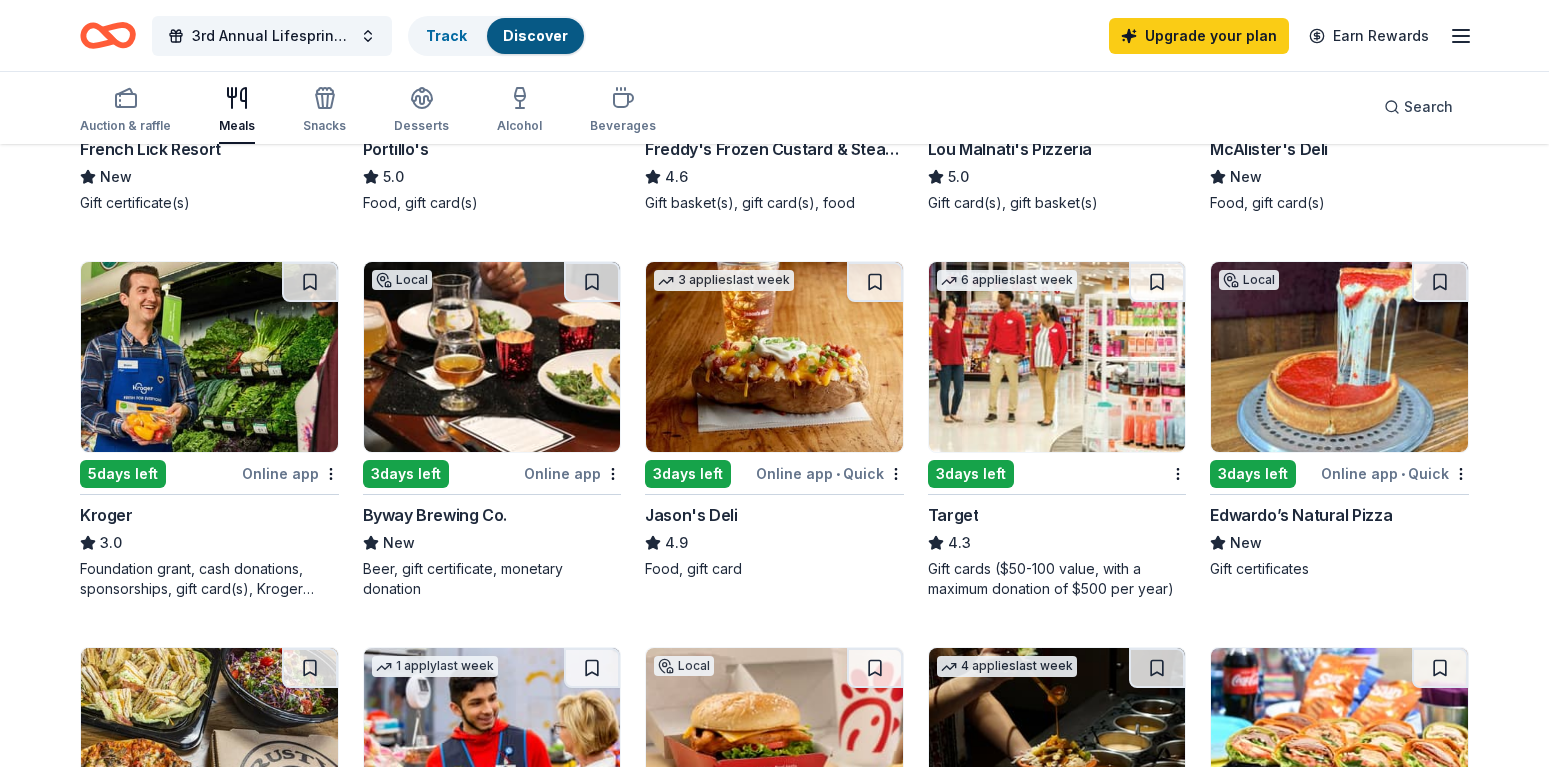scroll, scrollTop: 475, scrollLeft: 0, axis: vertical 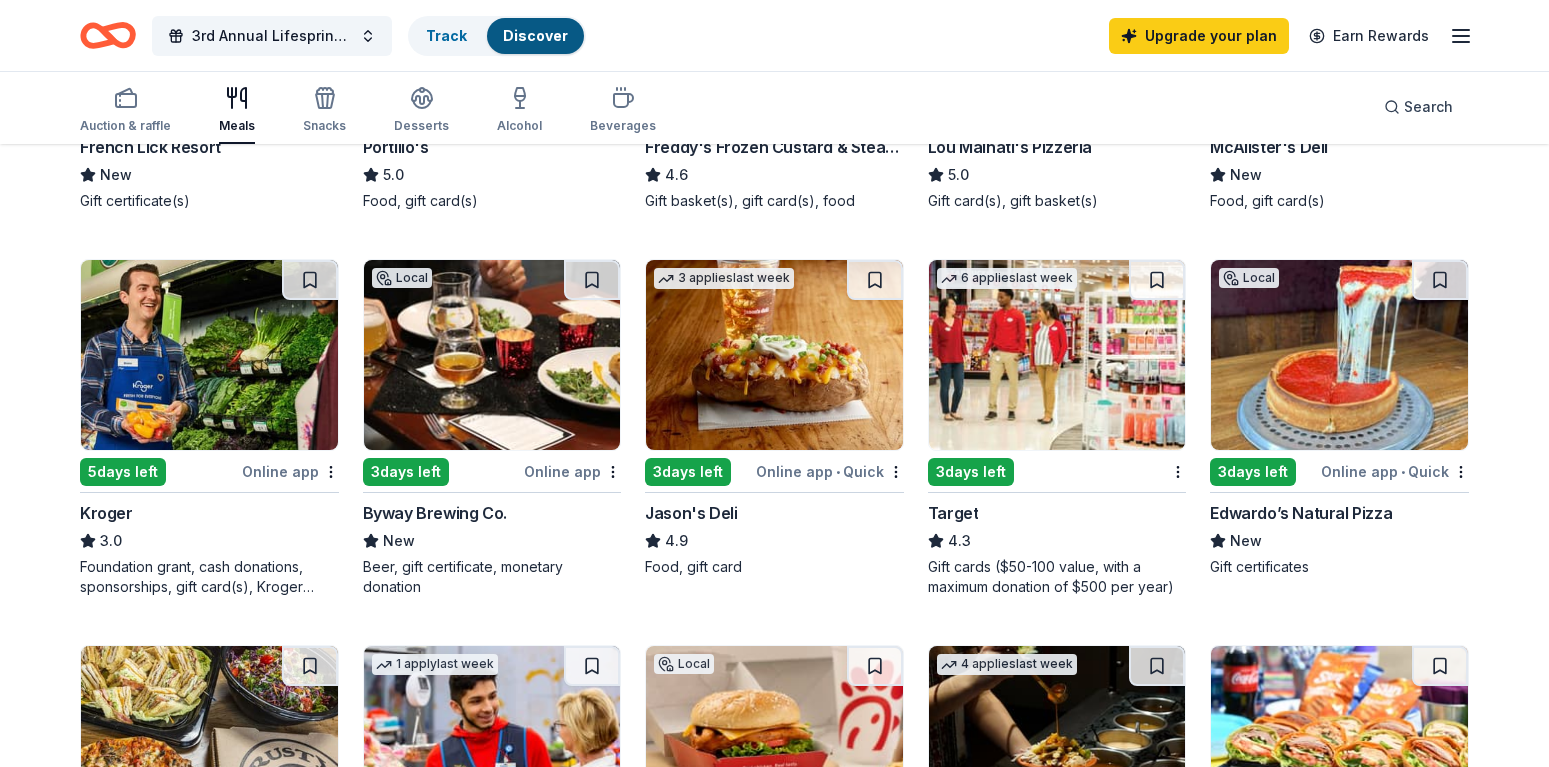 click at bounding box center [1057, 355] 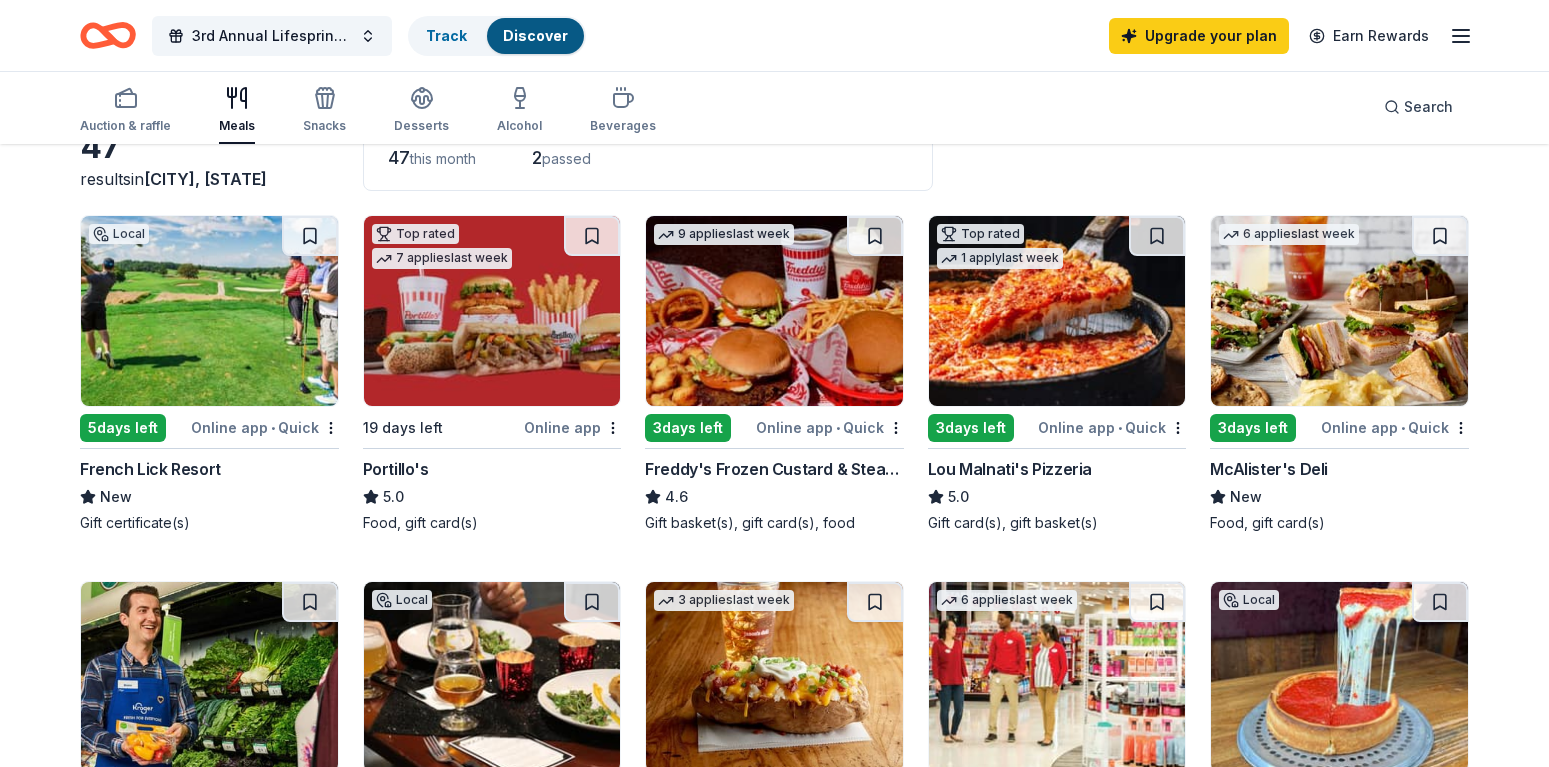 scroll, scrollTop: 0, scrollLeft: 0, axis: both 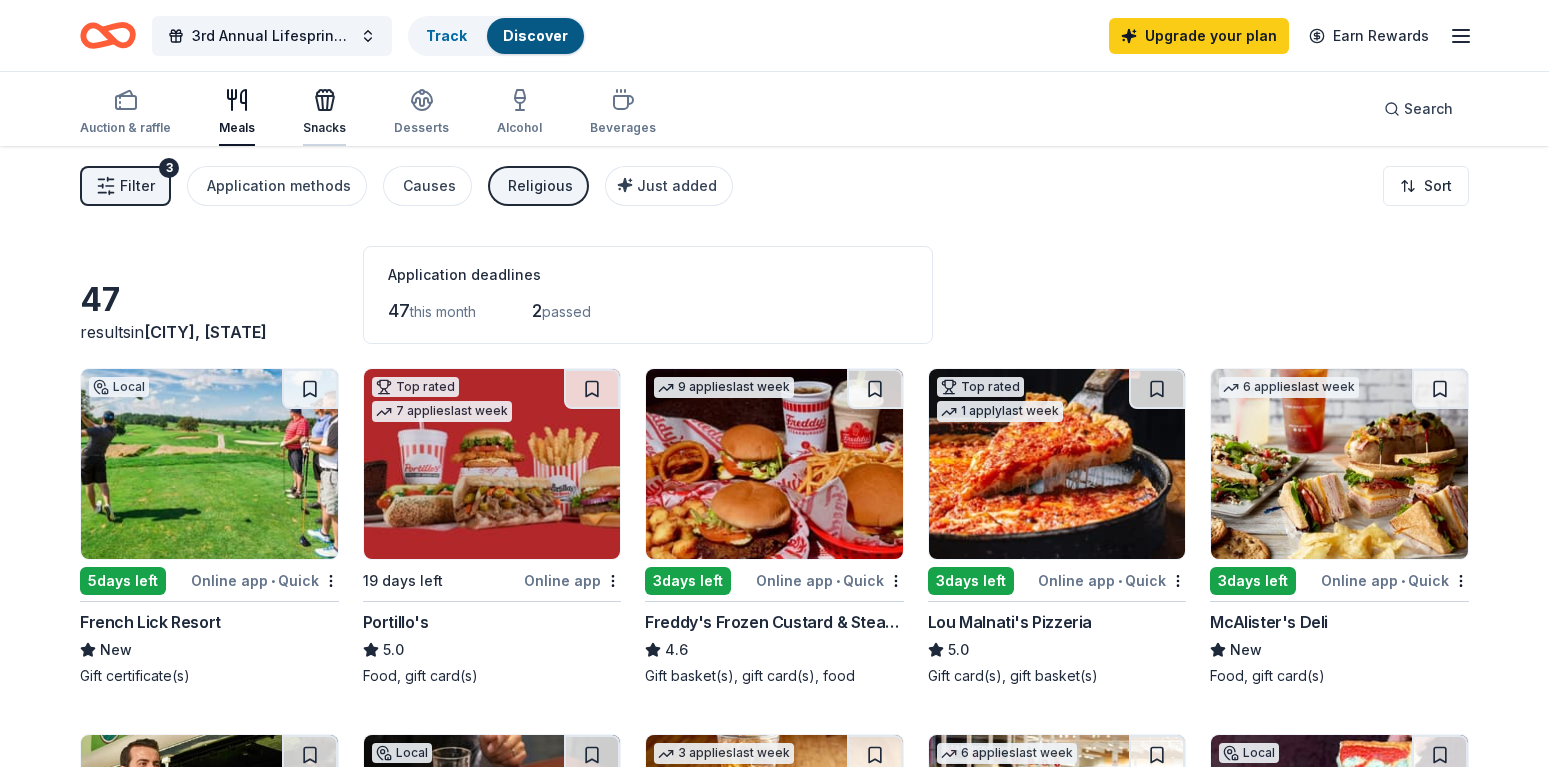 click on "Snacks" at bounding box center [324, 128] 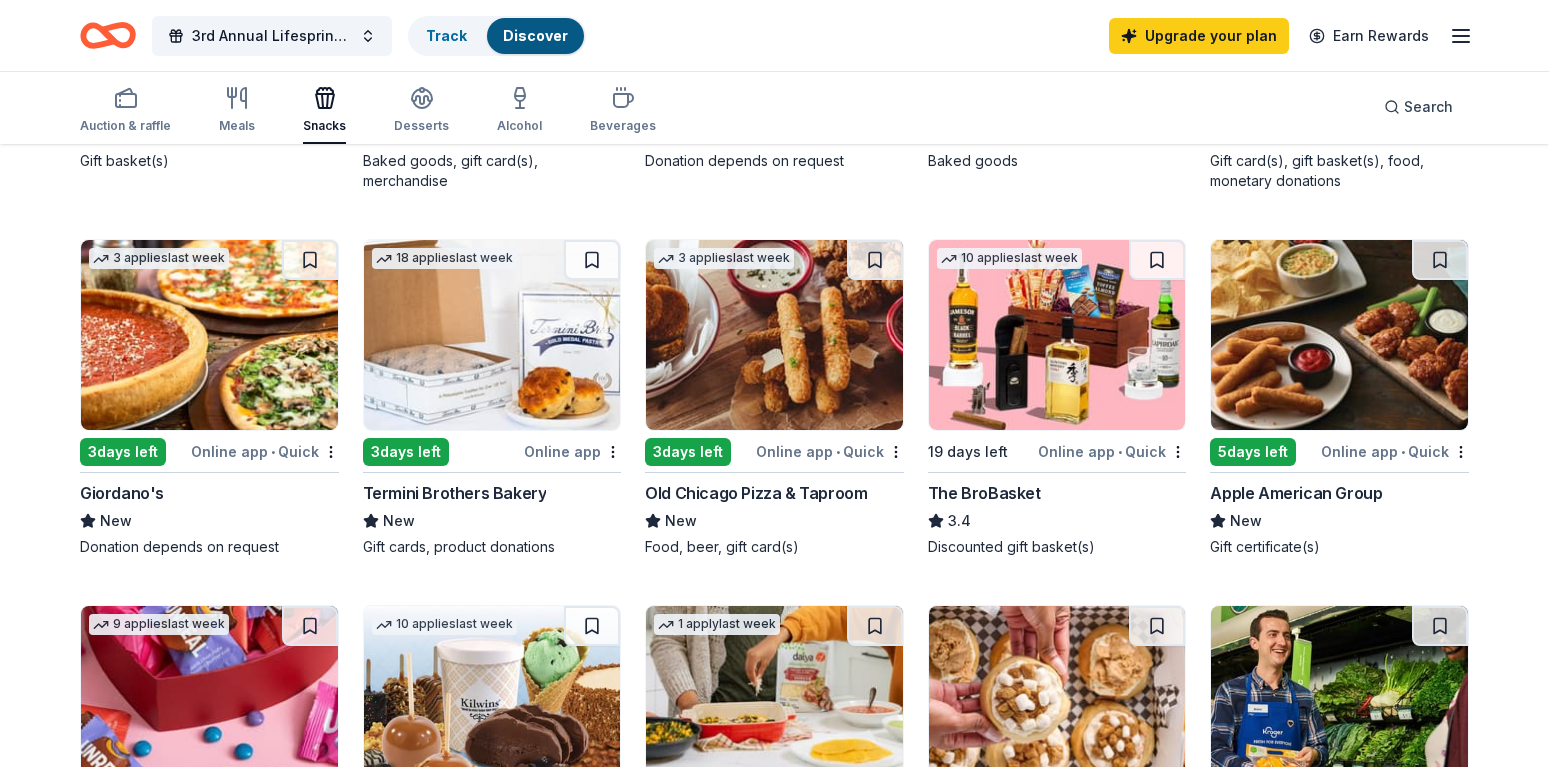 scroll, scrollTop: 882, scrollLeft: 0, axis: vertical 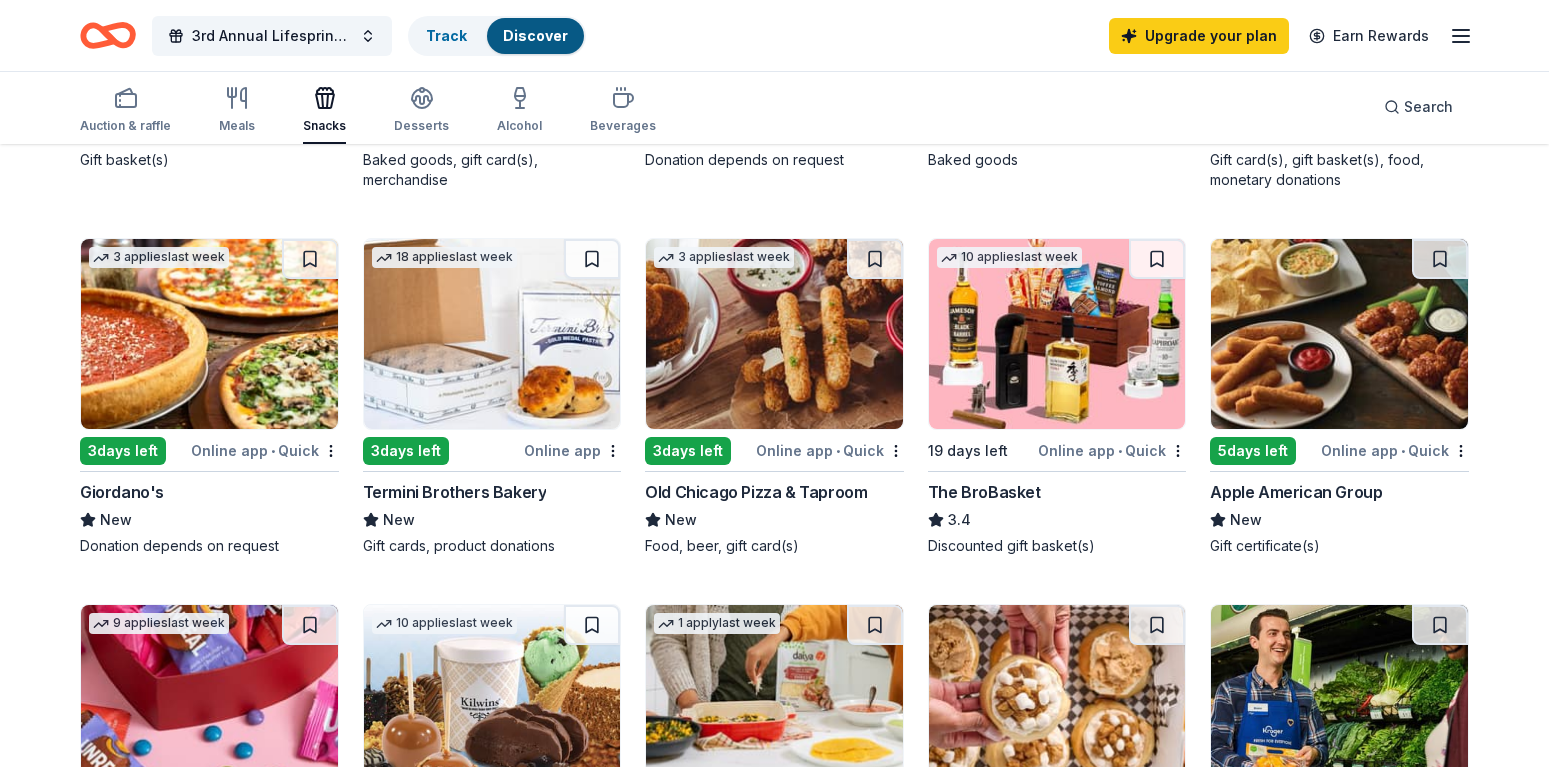click at bounding box center [1057, 334] 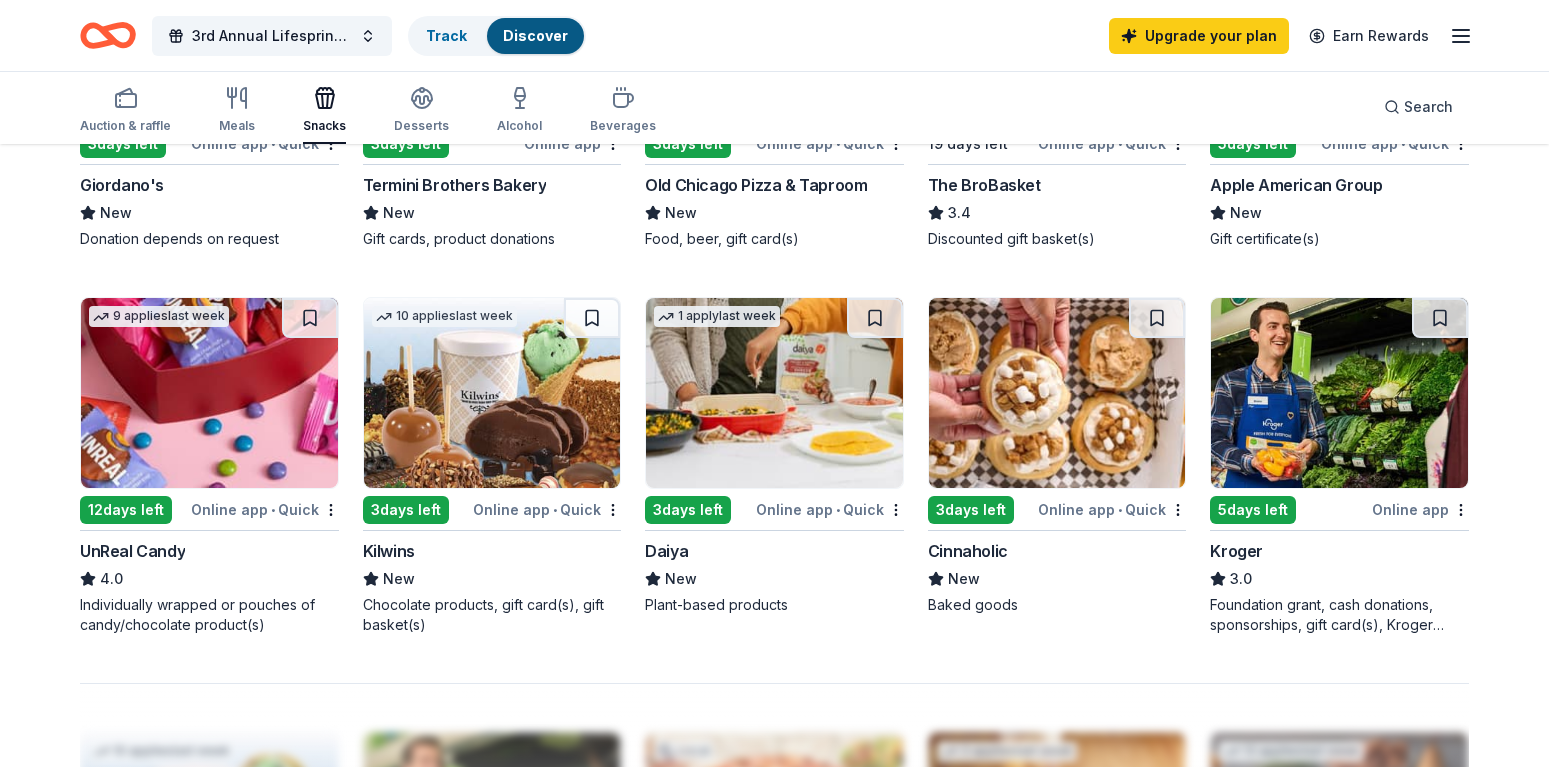 scroll, scrollTop: 1186, scrollLeft: 0, axis: vertical 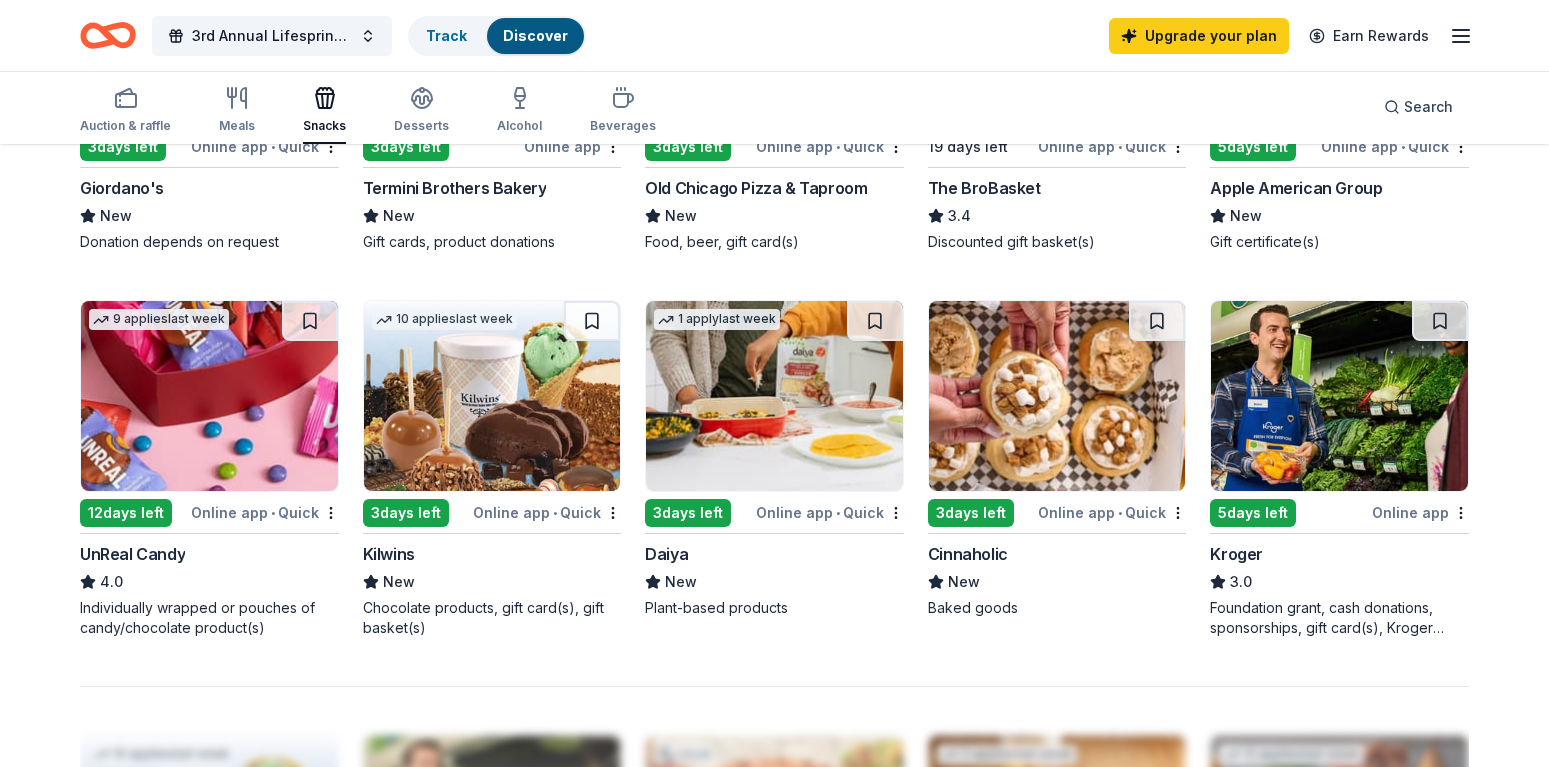 click on "Auction & raffle Meals Snacks Desserts Alcohol Beverages" at bounding box center [368, 111] 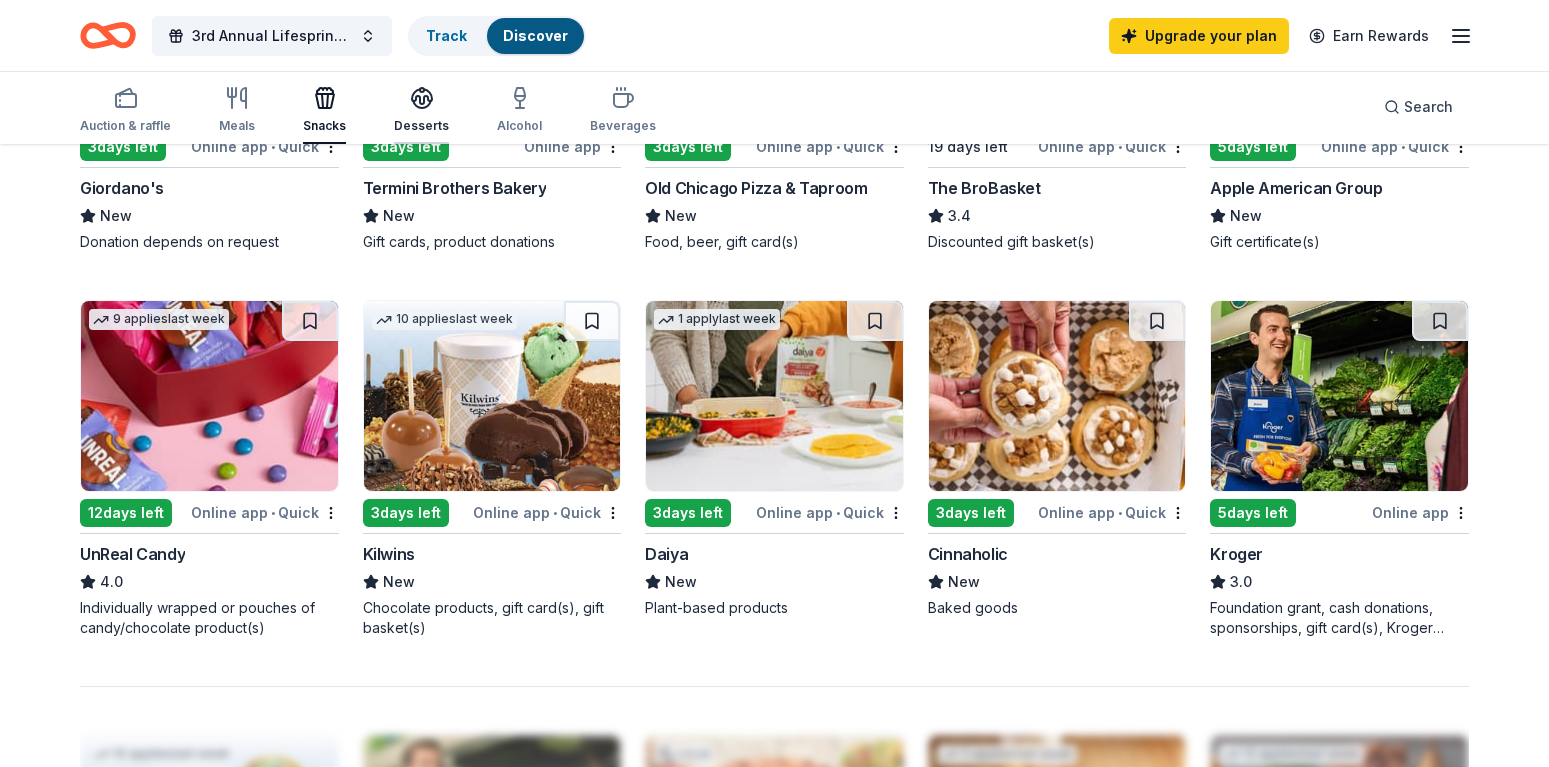 click at bounding box center (421, 98) 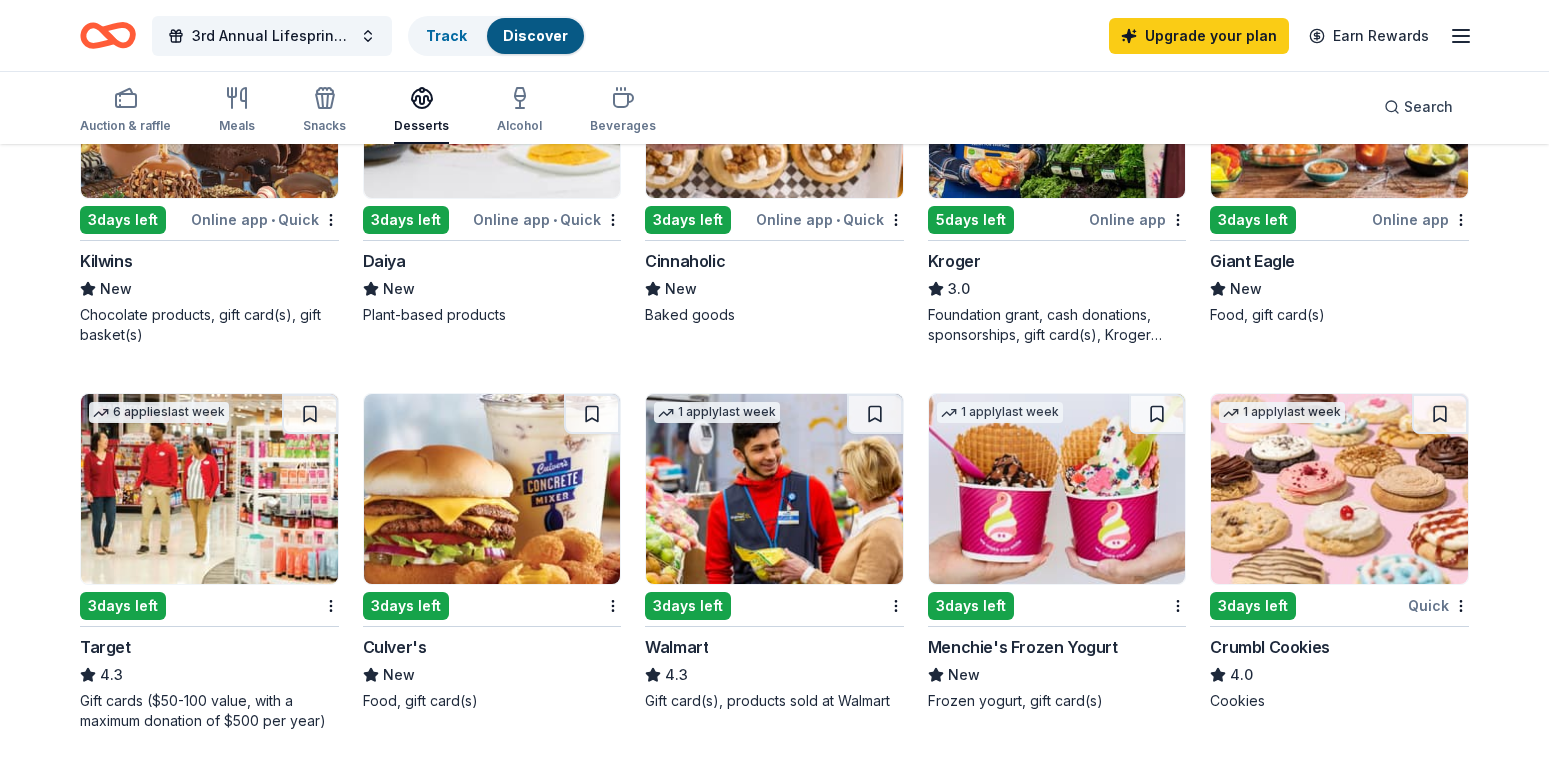 scroll, scrollTop: 1134, scrollLeft: 0, axis: vertical 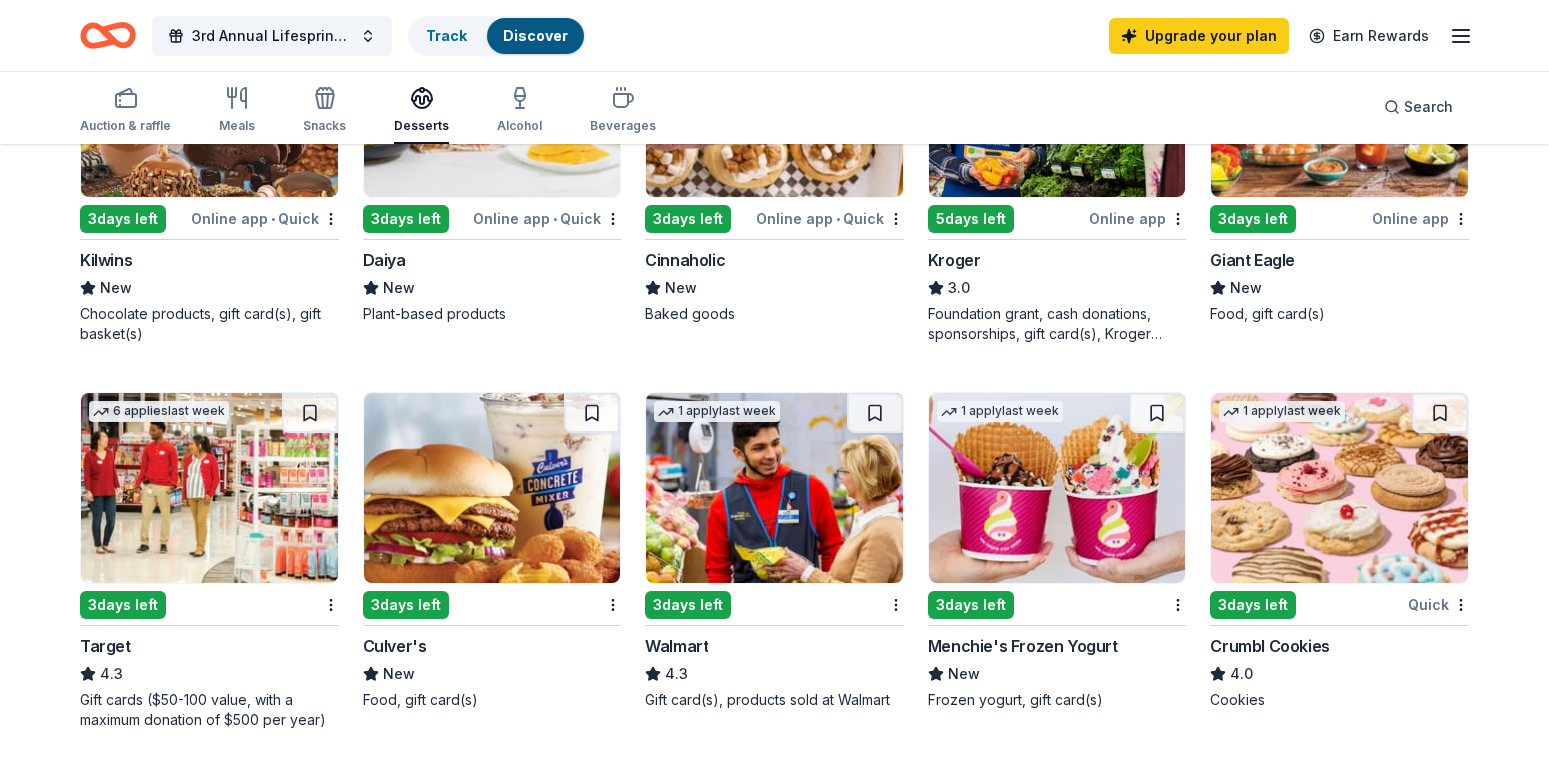 click at bounding box center [1339, 488] 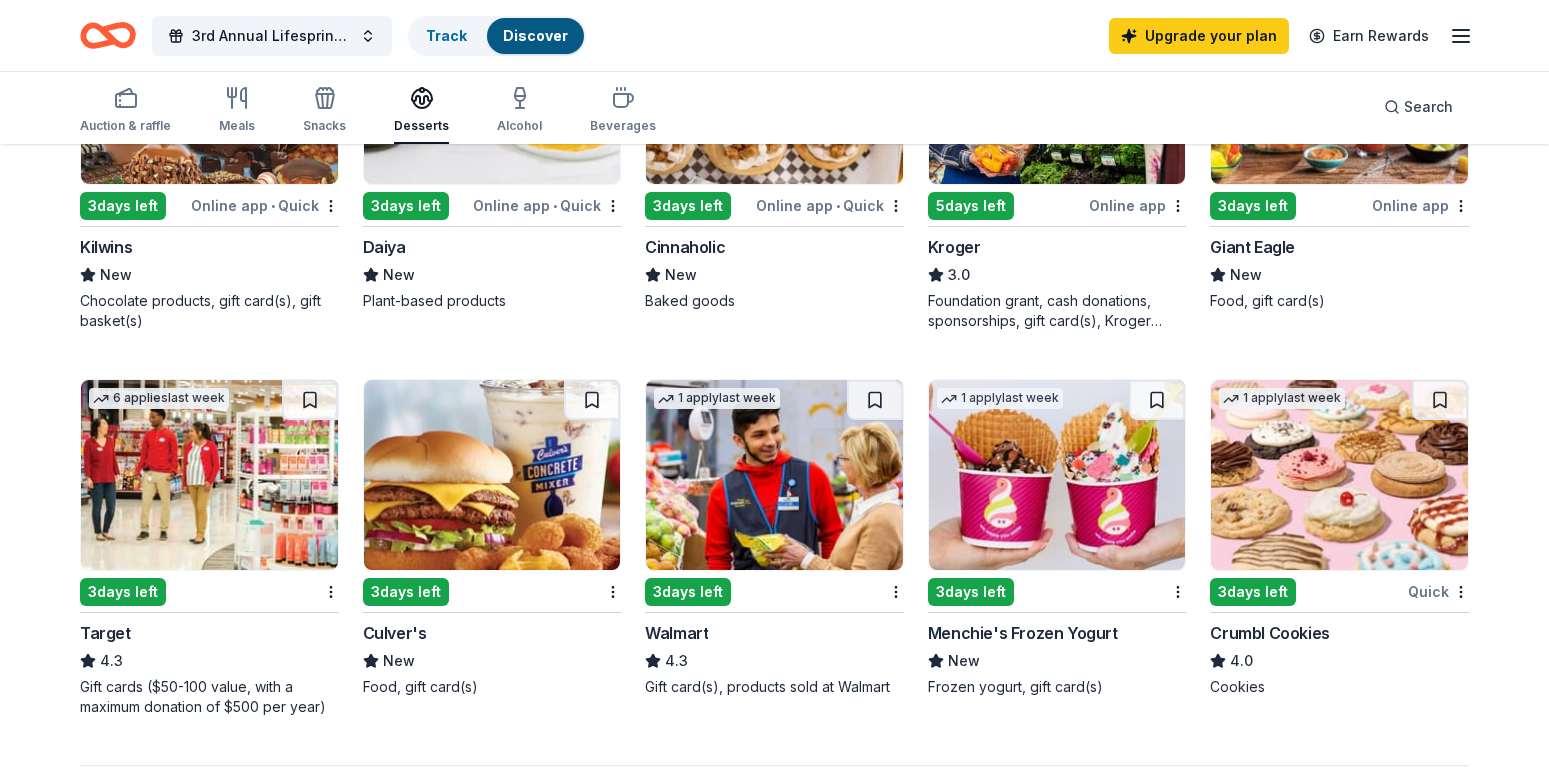 scroll, scrollTop: 1123, scrollLeft: 0, axis: vertical 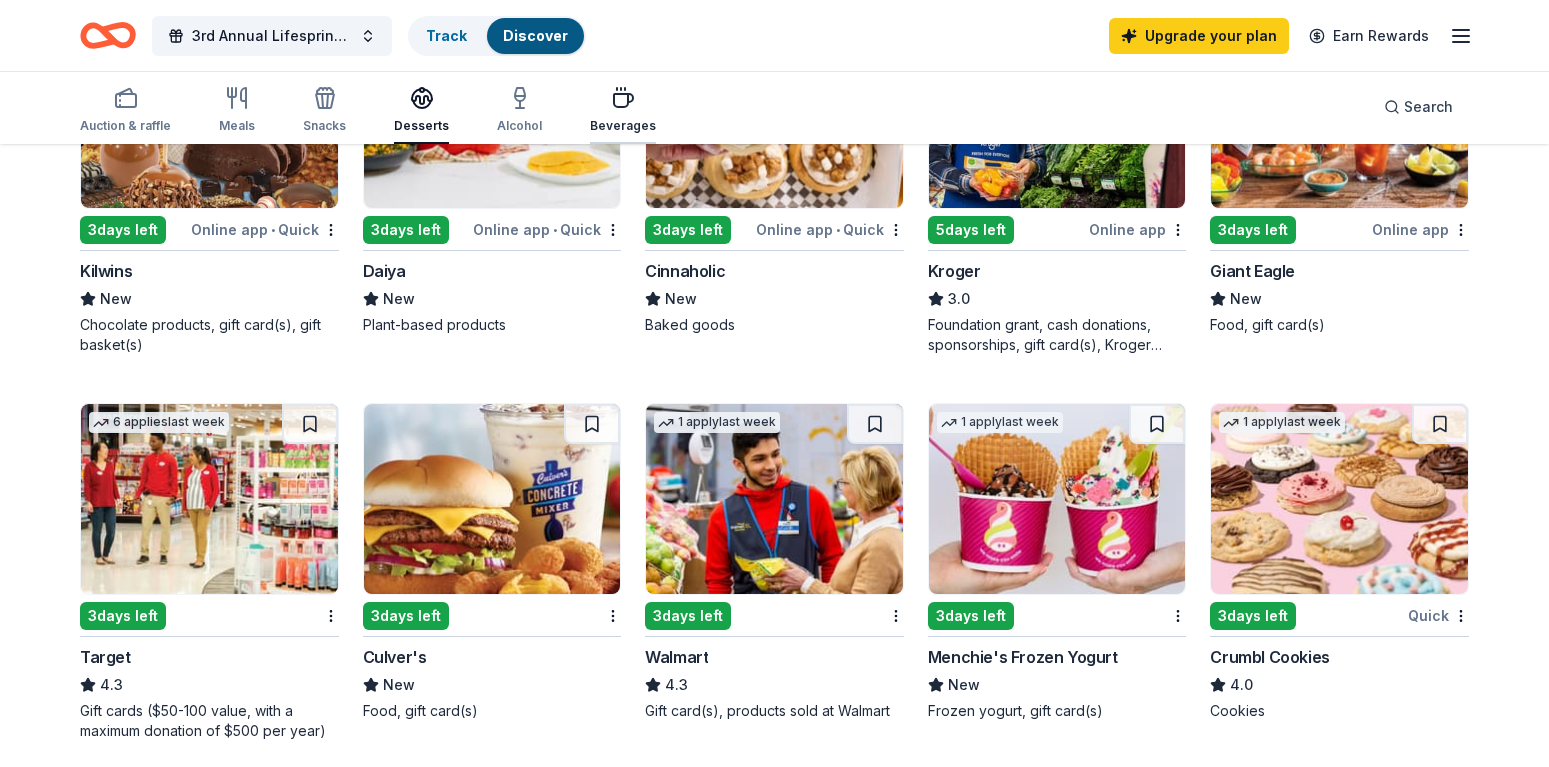 click on "Beverages" at bounding box center [623, 110] 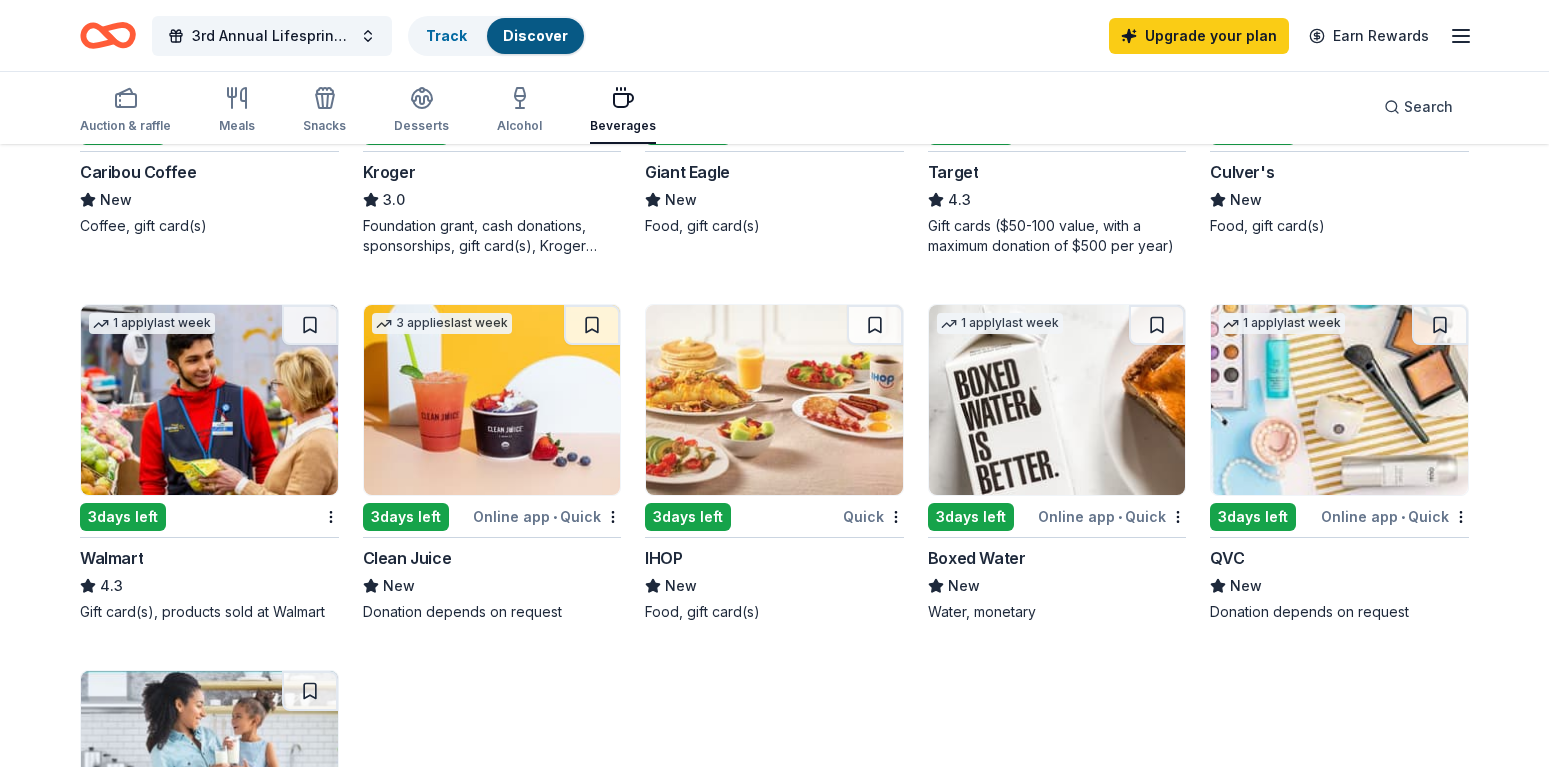 scroll, scrollTop: 837, scrollLeft: 0, axis: vertical 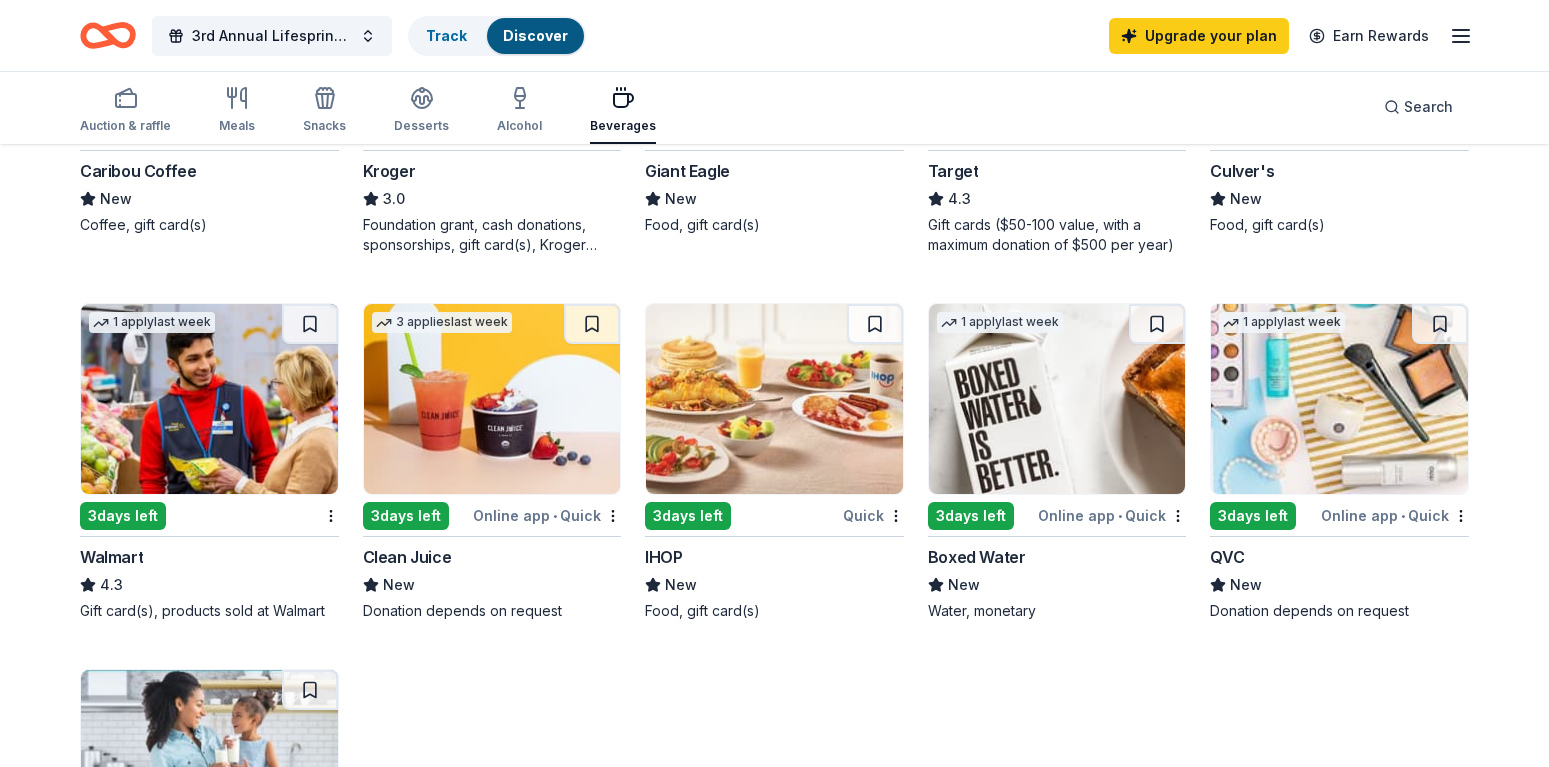 click at bounding box center [1339, 399] 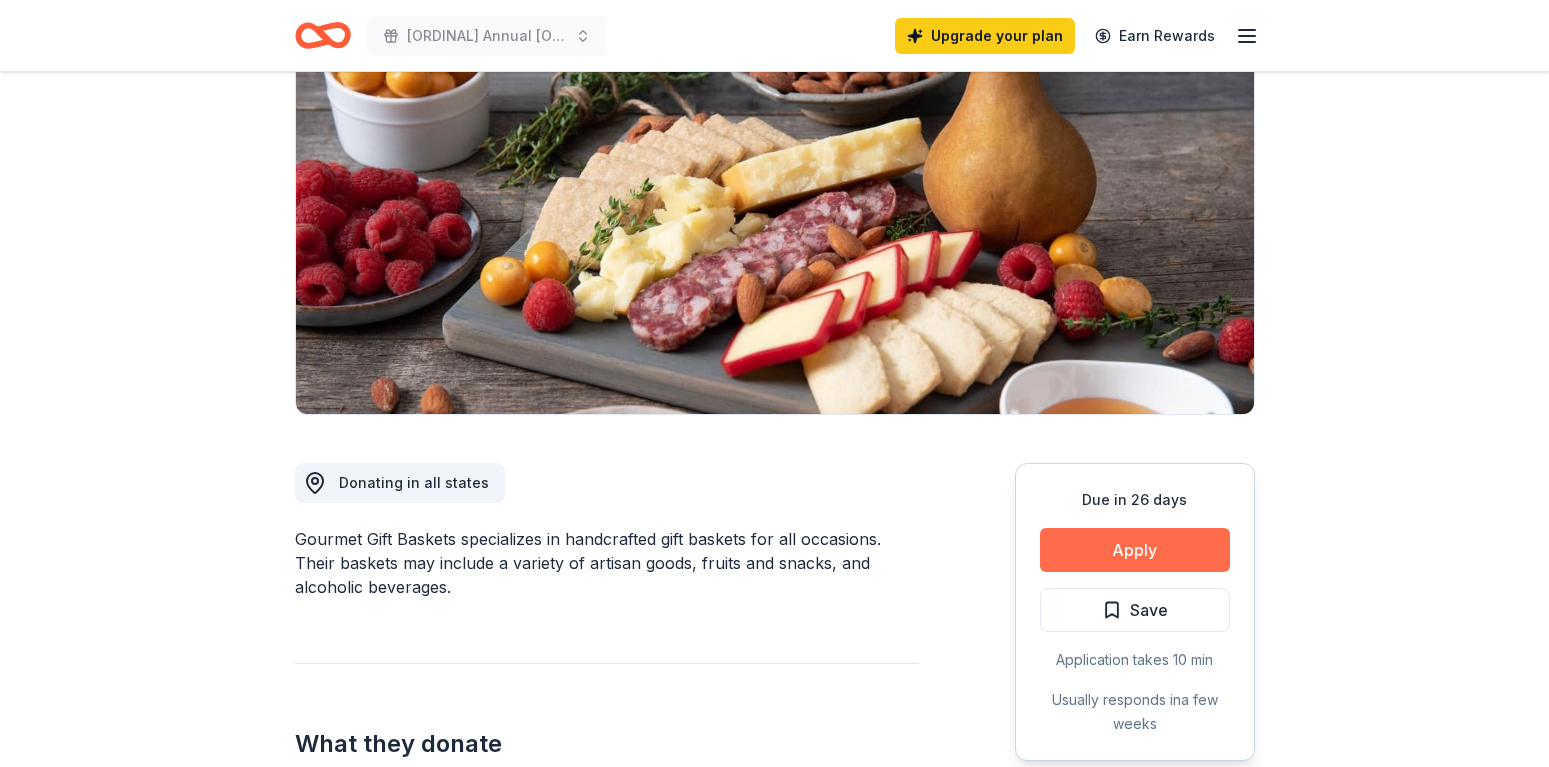 scroll, scrollTop: 193, scrollLeft: 0, axis: vertical 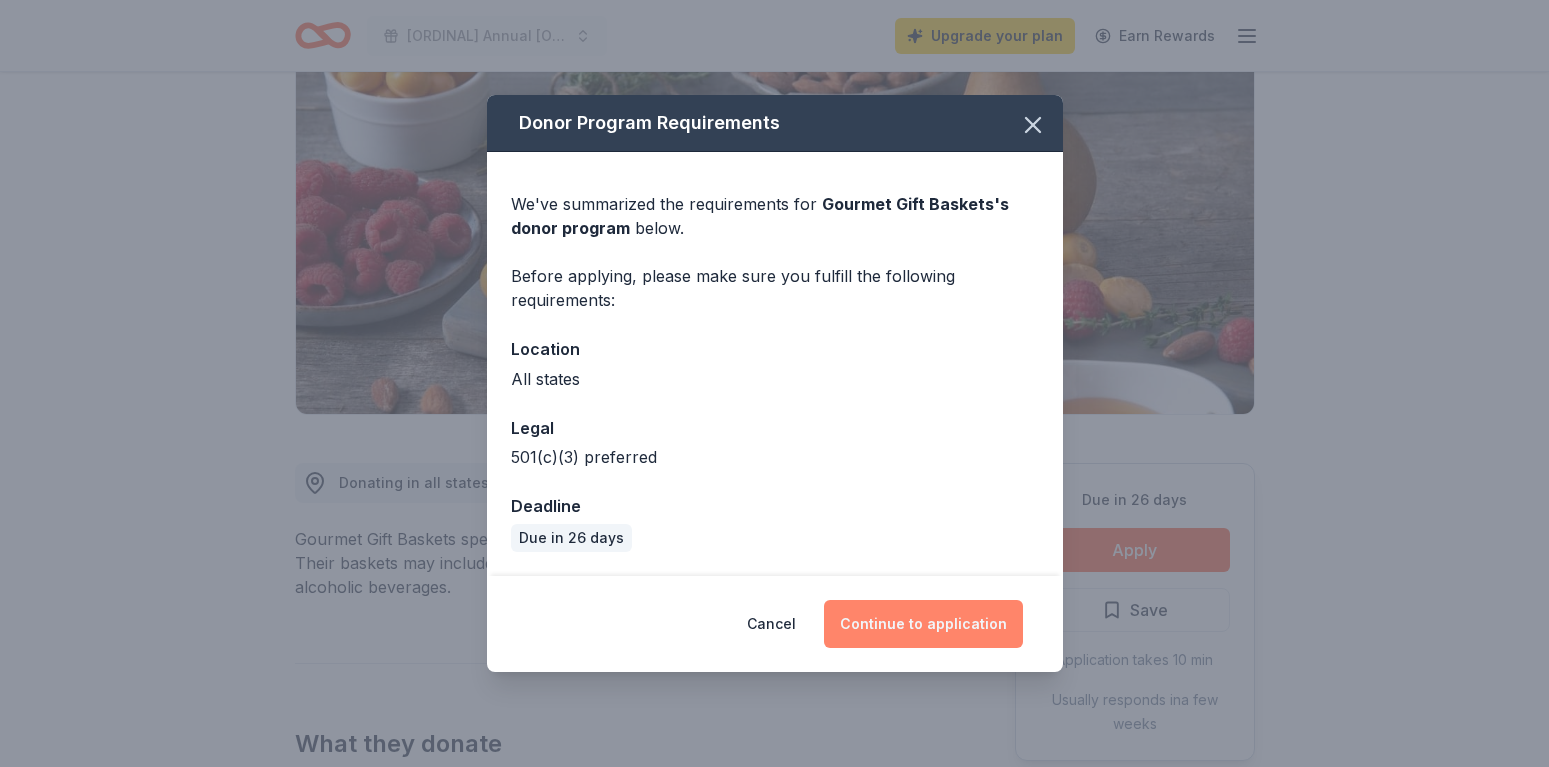 click on "Continue to application" at bounding box center (923, 624) 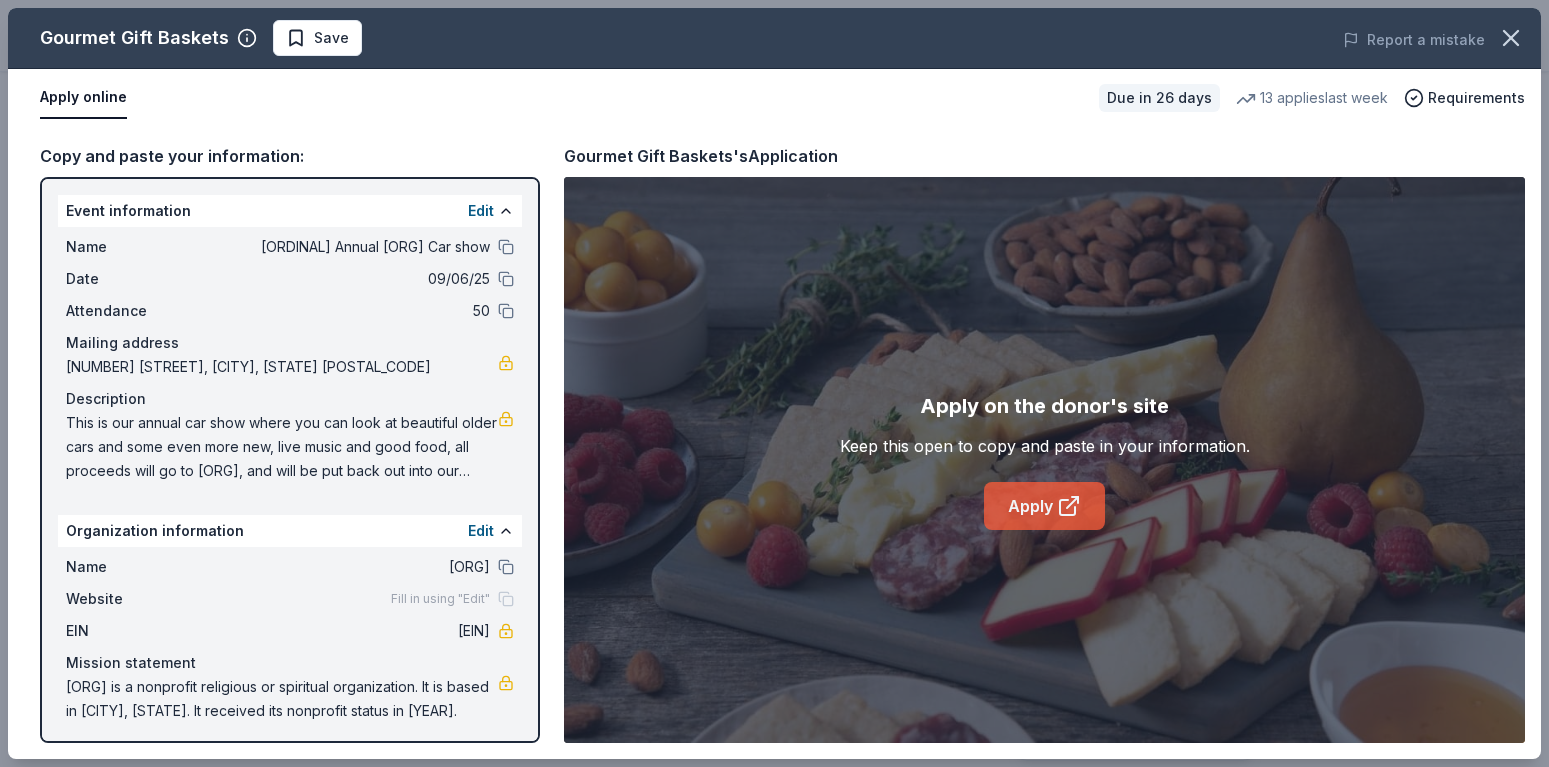 click on "Apply" at bounding box center (1044, 506) 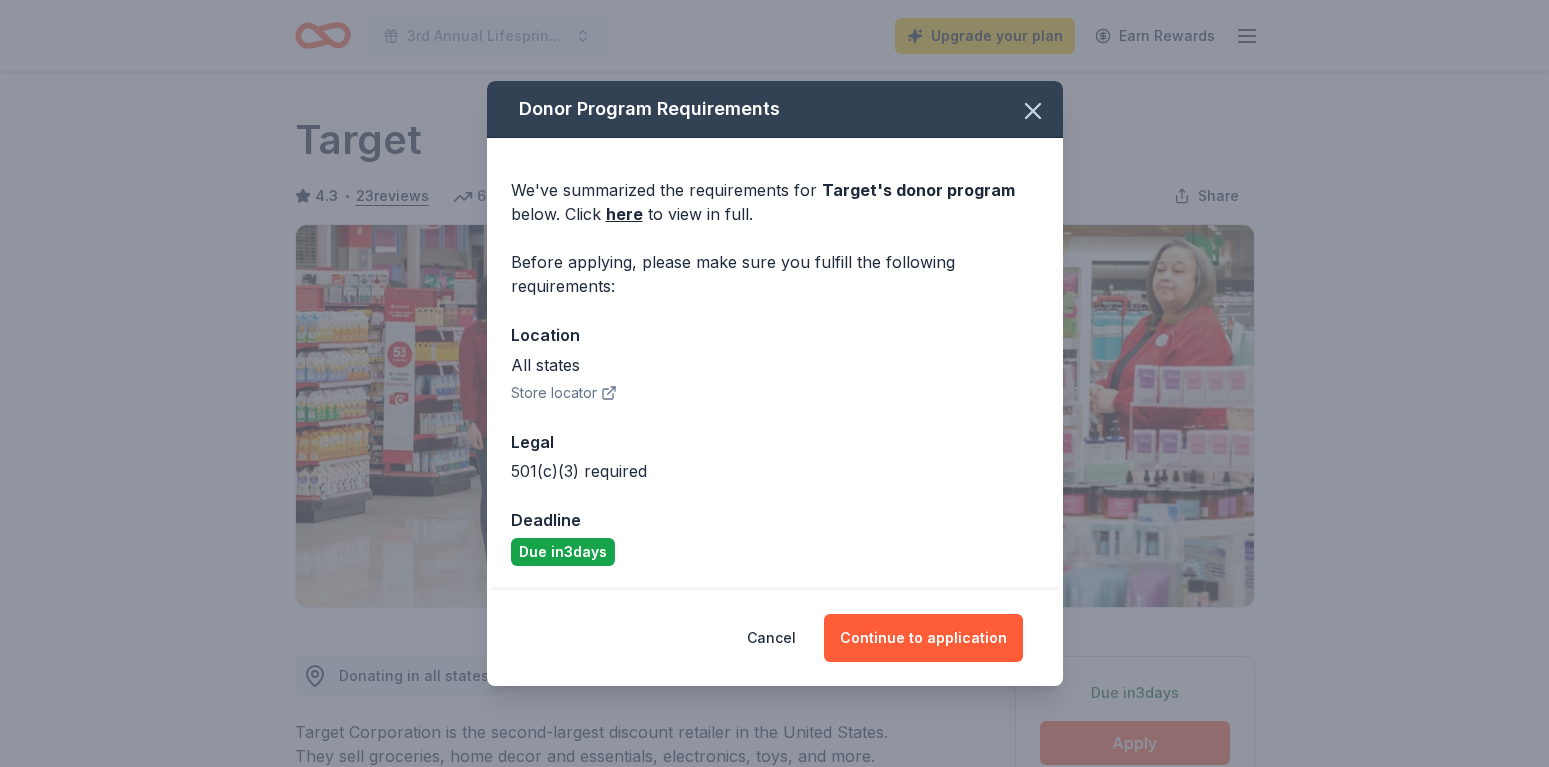 scroll, scrollTop: 0, scrollLeft: 0, axis: both 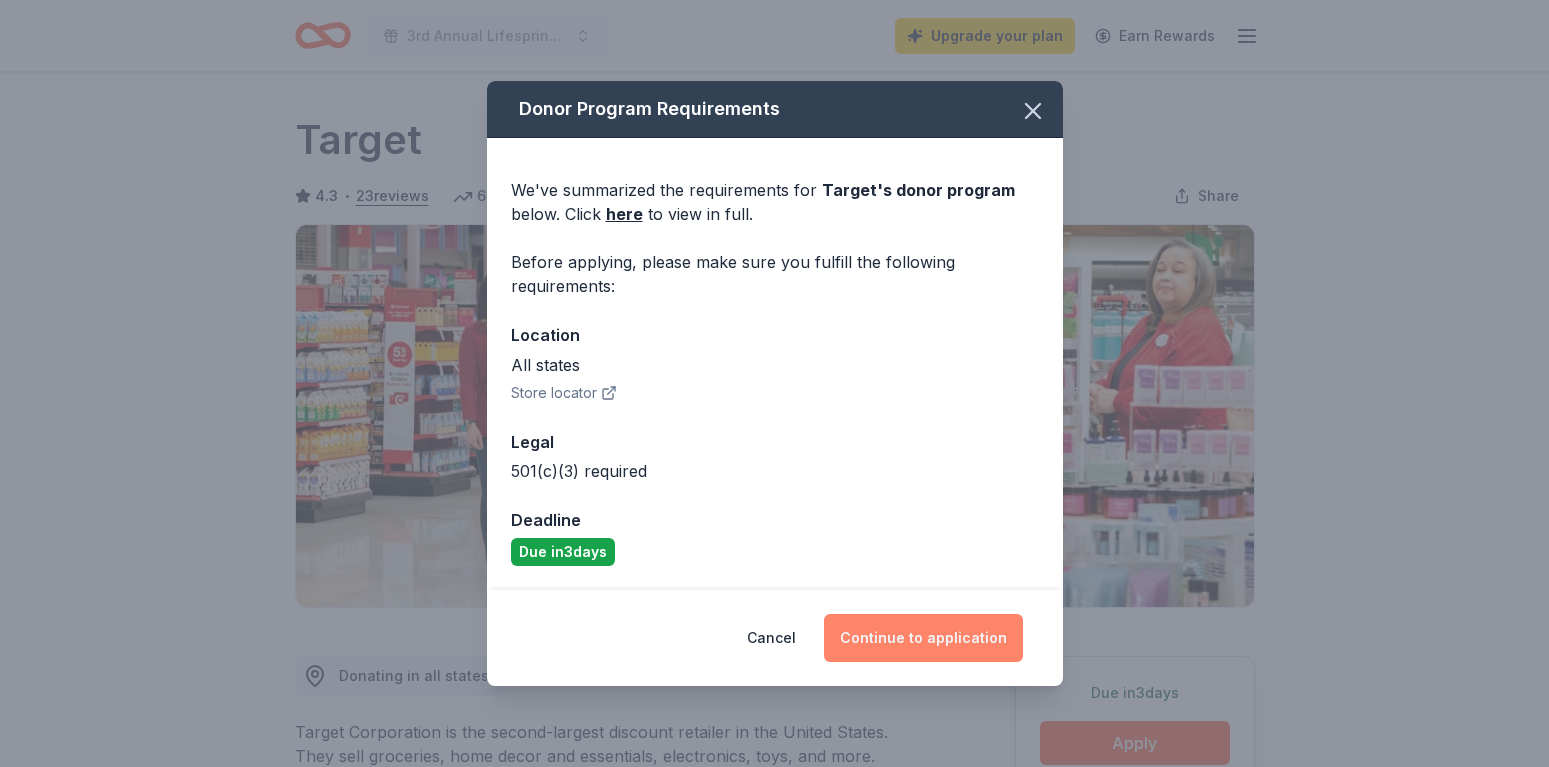 click on "Continue to application" at bounding box center (923, 638) 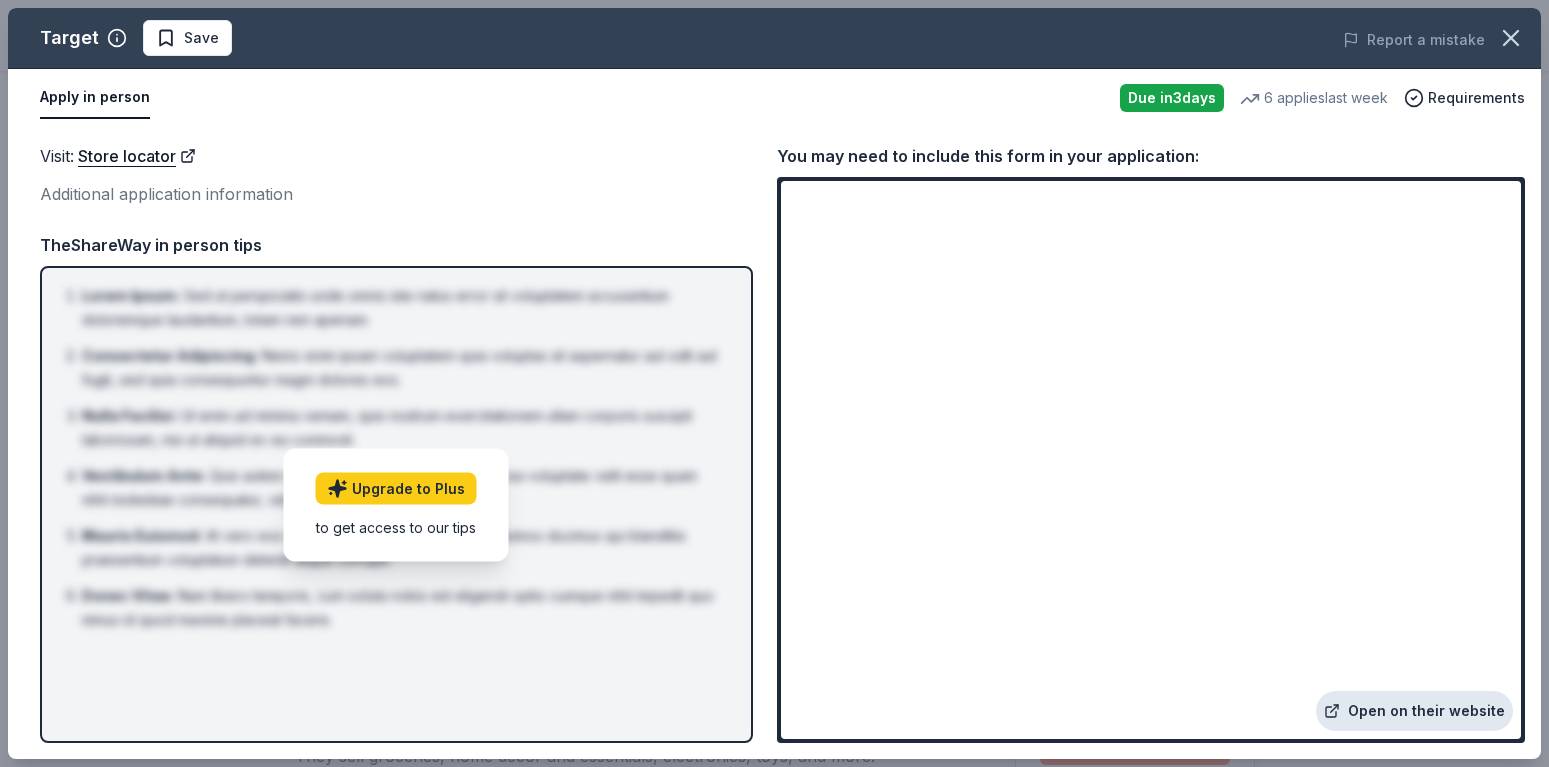 click on "Open on their website" at bounding box center (1414, 711) 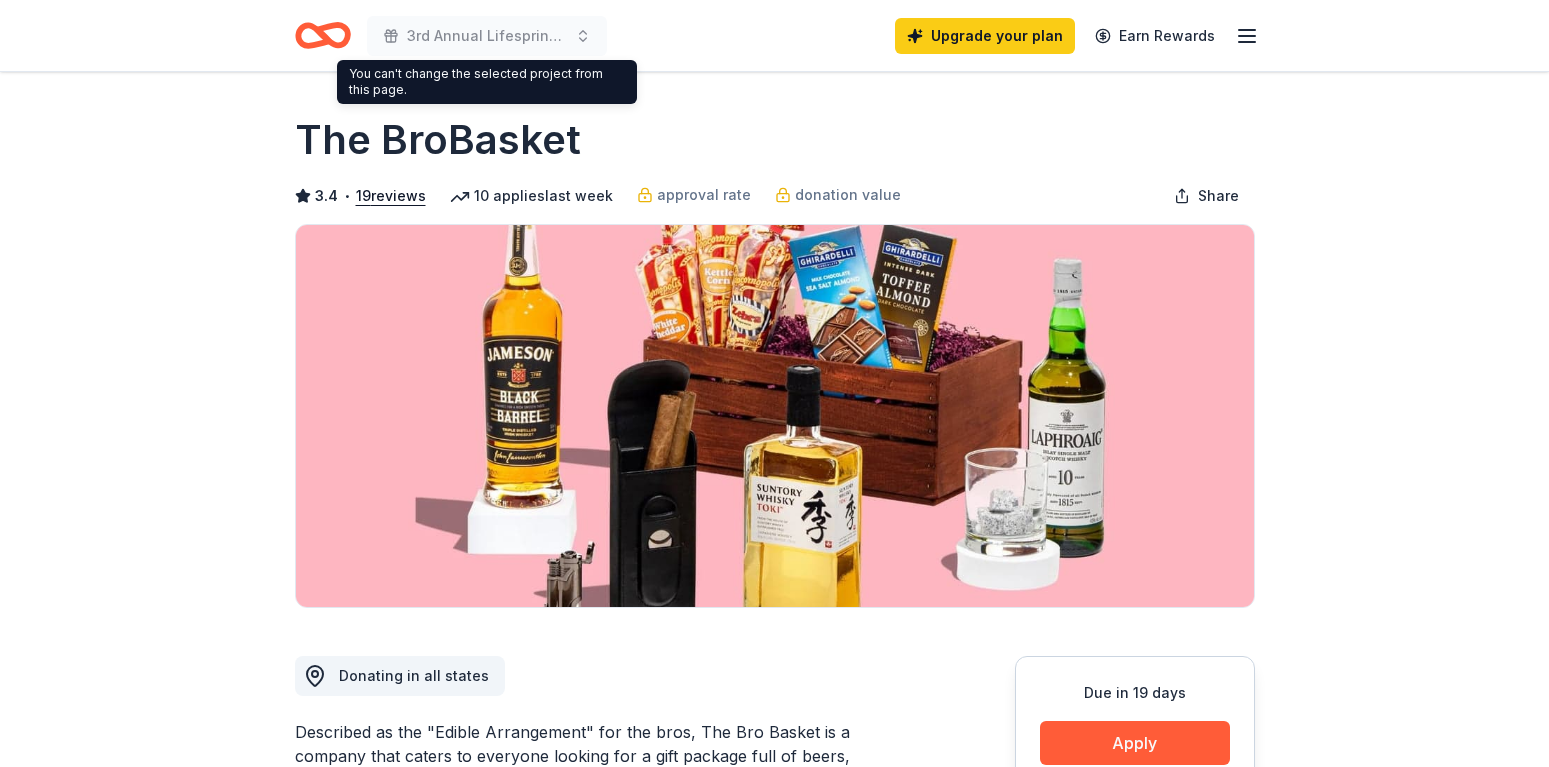 scroll, scrollTop: 0, scrollLeft: 0, axis: both 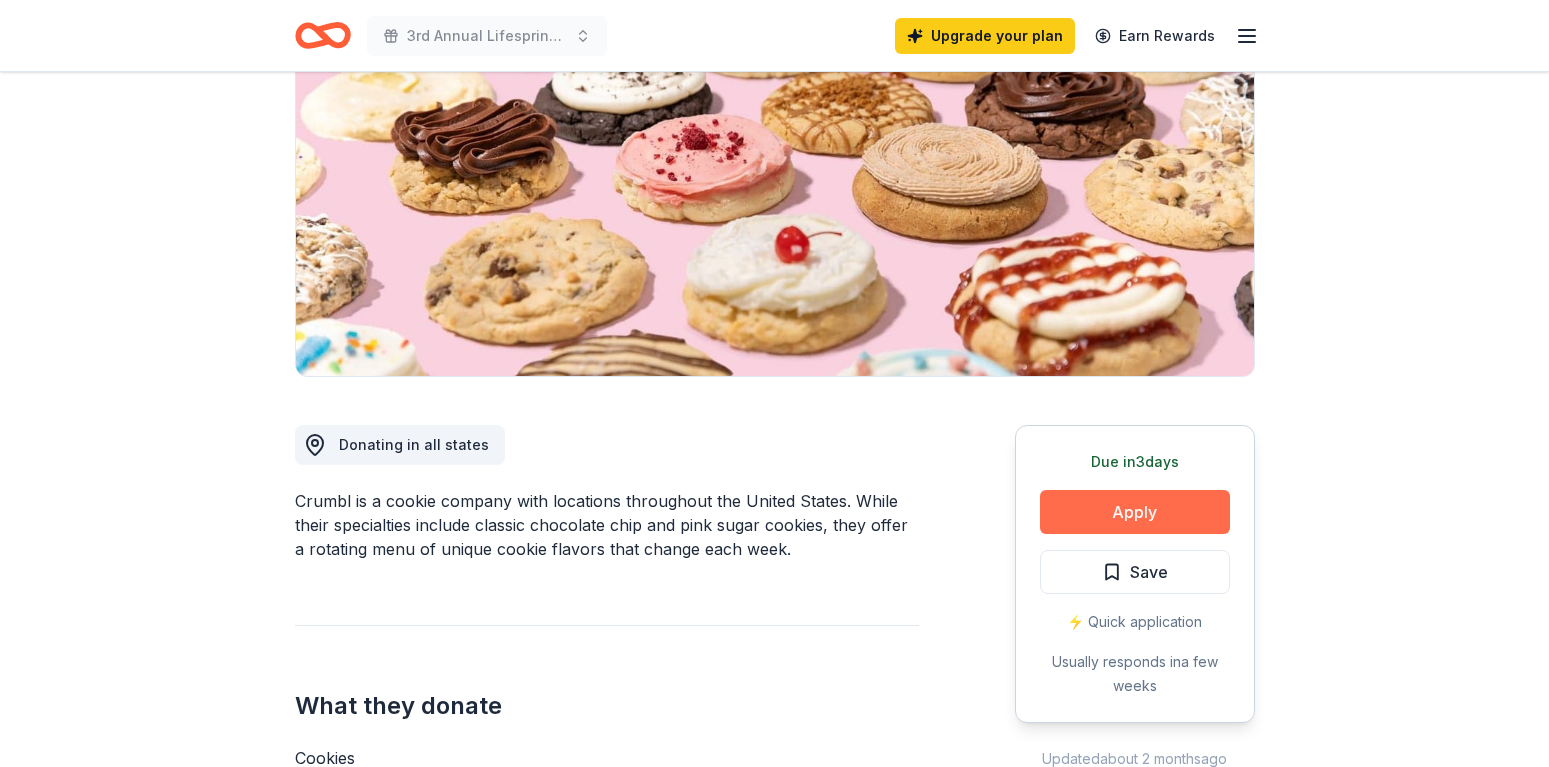 click on "Apply" at bounding box center (1135, 512) 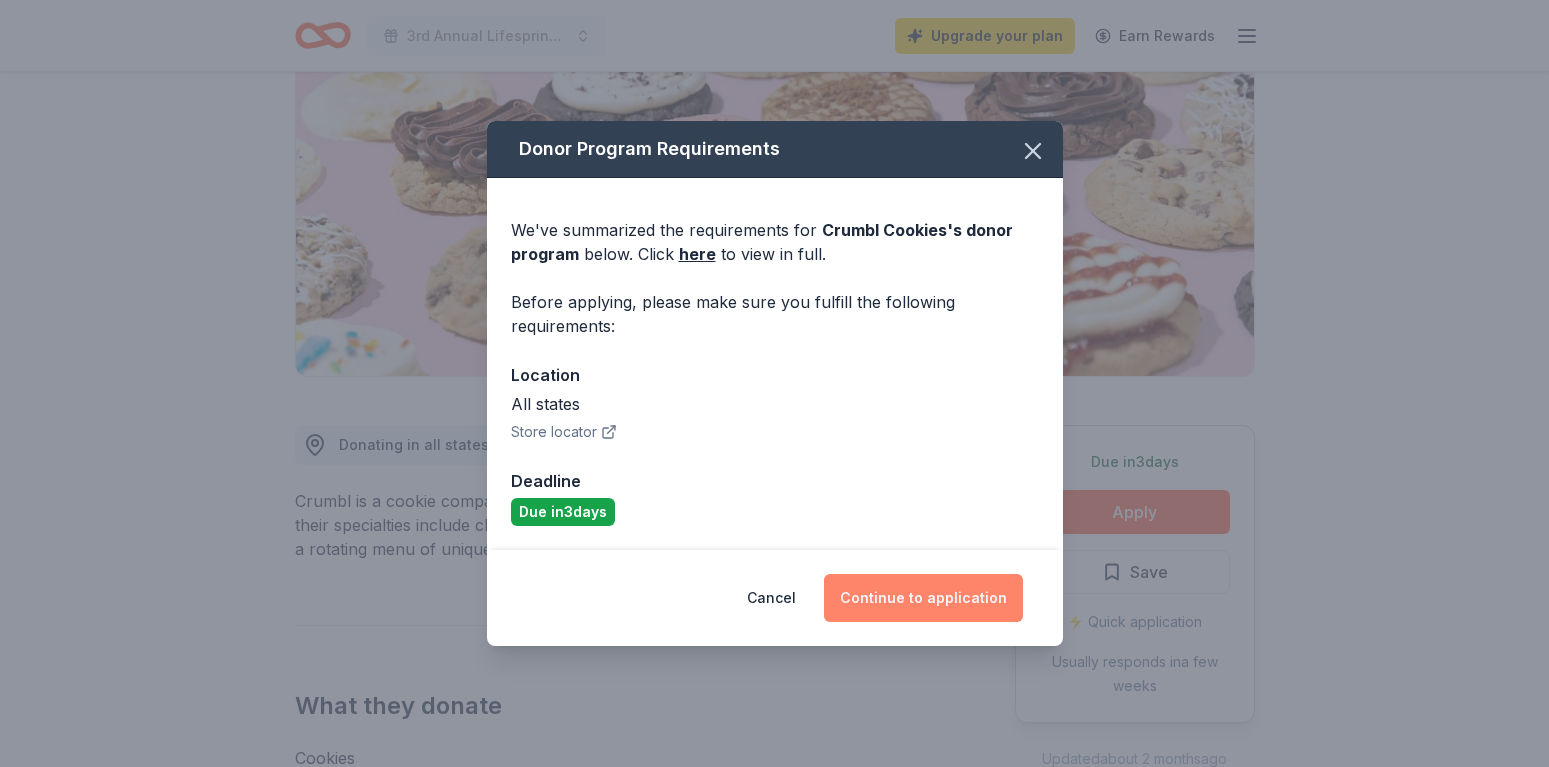 click on "Continue to application" at bounding box center [923, 598] 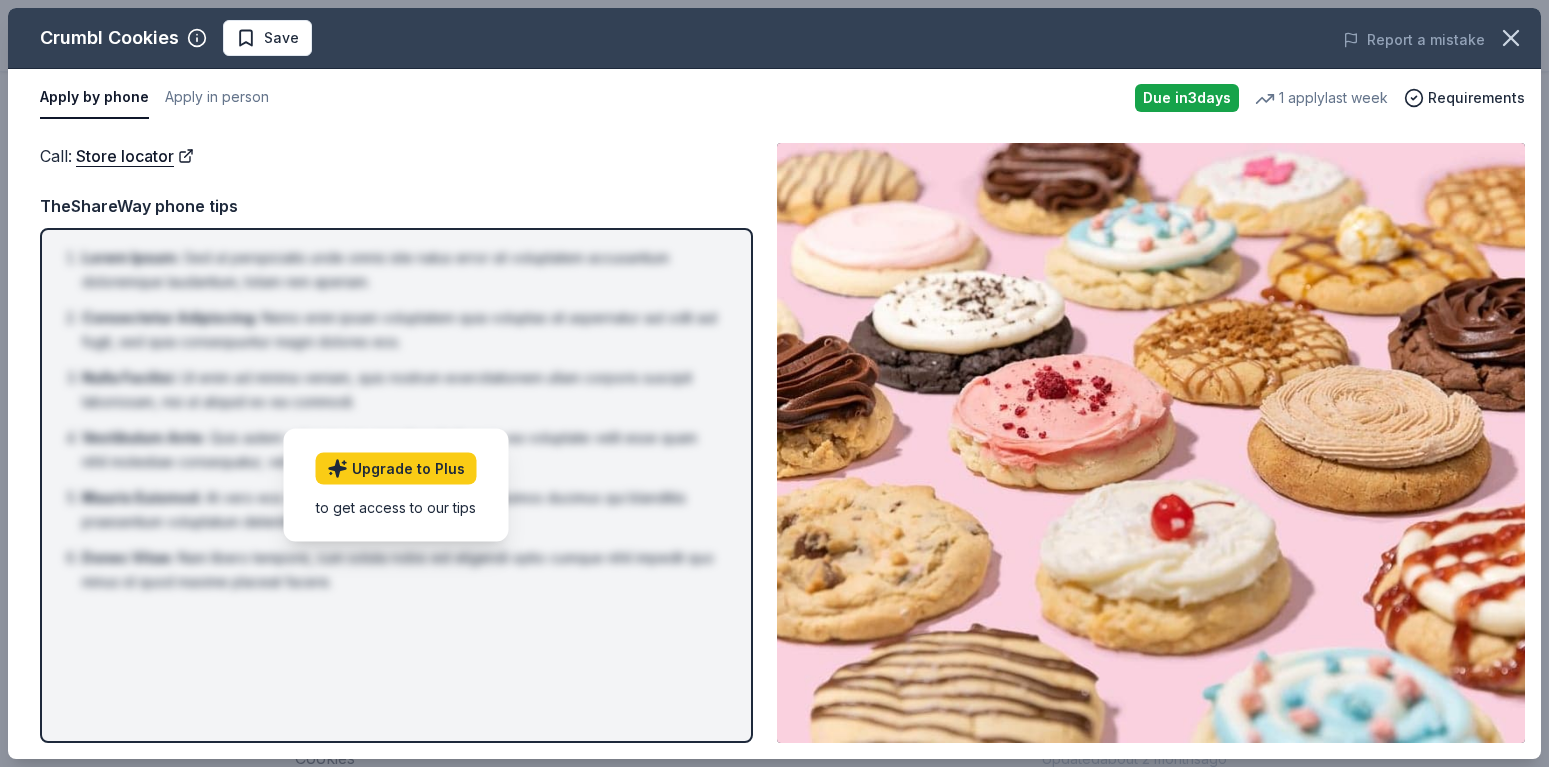 click at bounding box center (1151, 443) 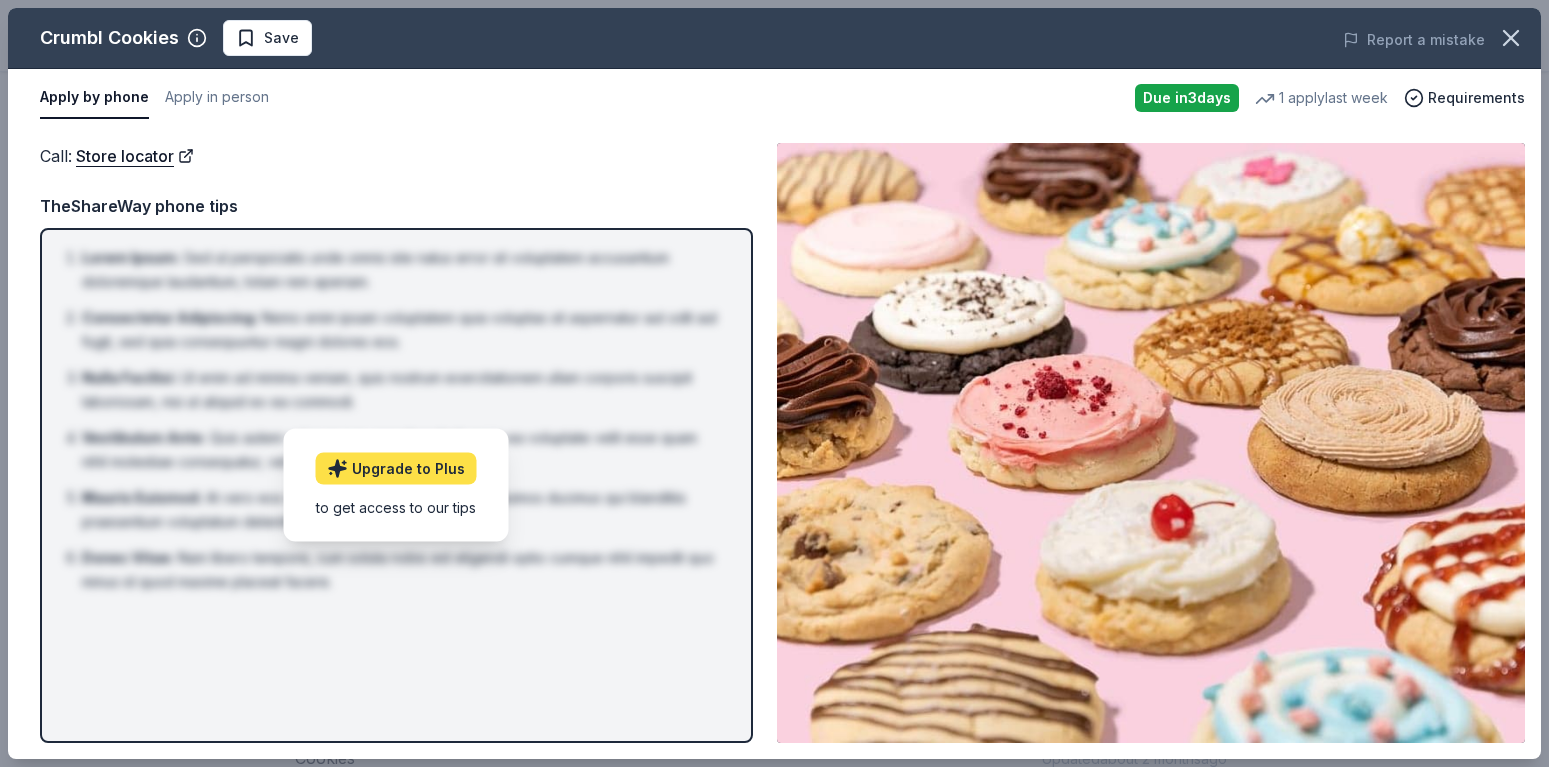 click on "Upgrade to Plus" at bounding box center [396, 469] 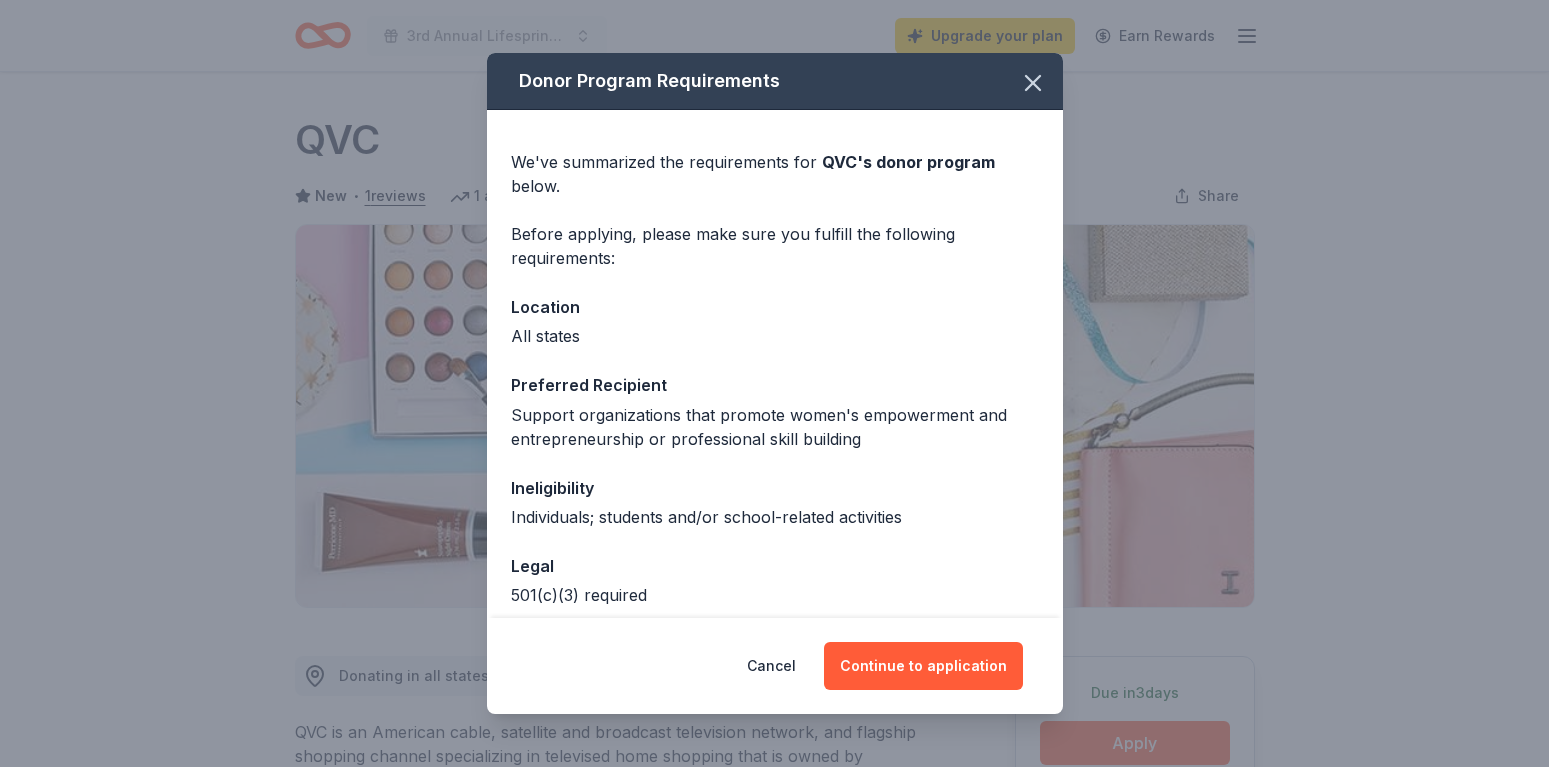 scroll, scrollTop: 0, scrollLeft: 0, axis: both 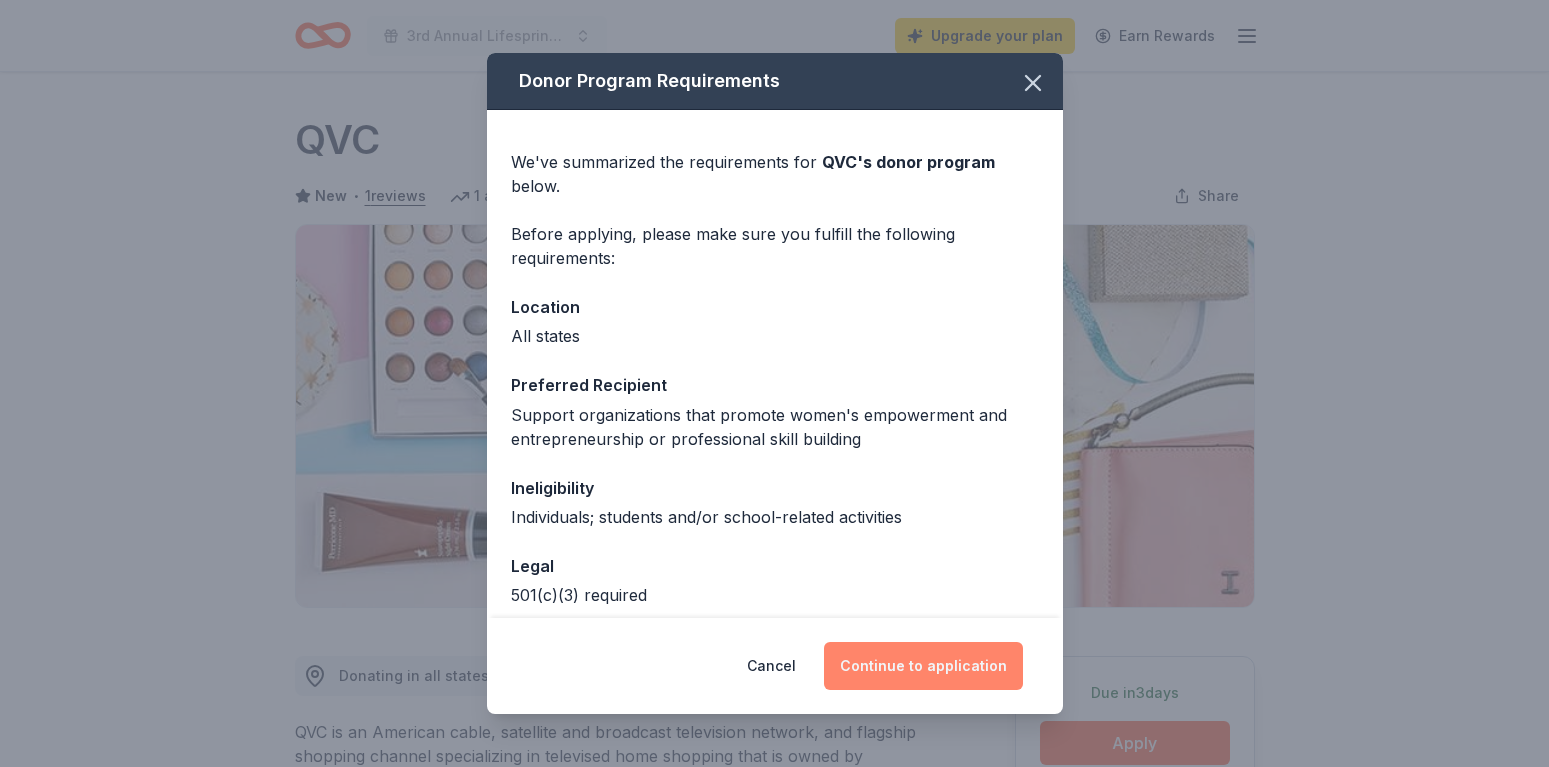 click on "Continue to application" at bounding box center (923, 666) 